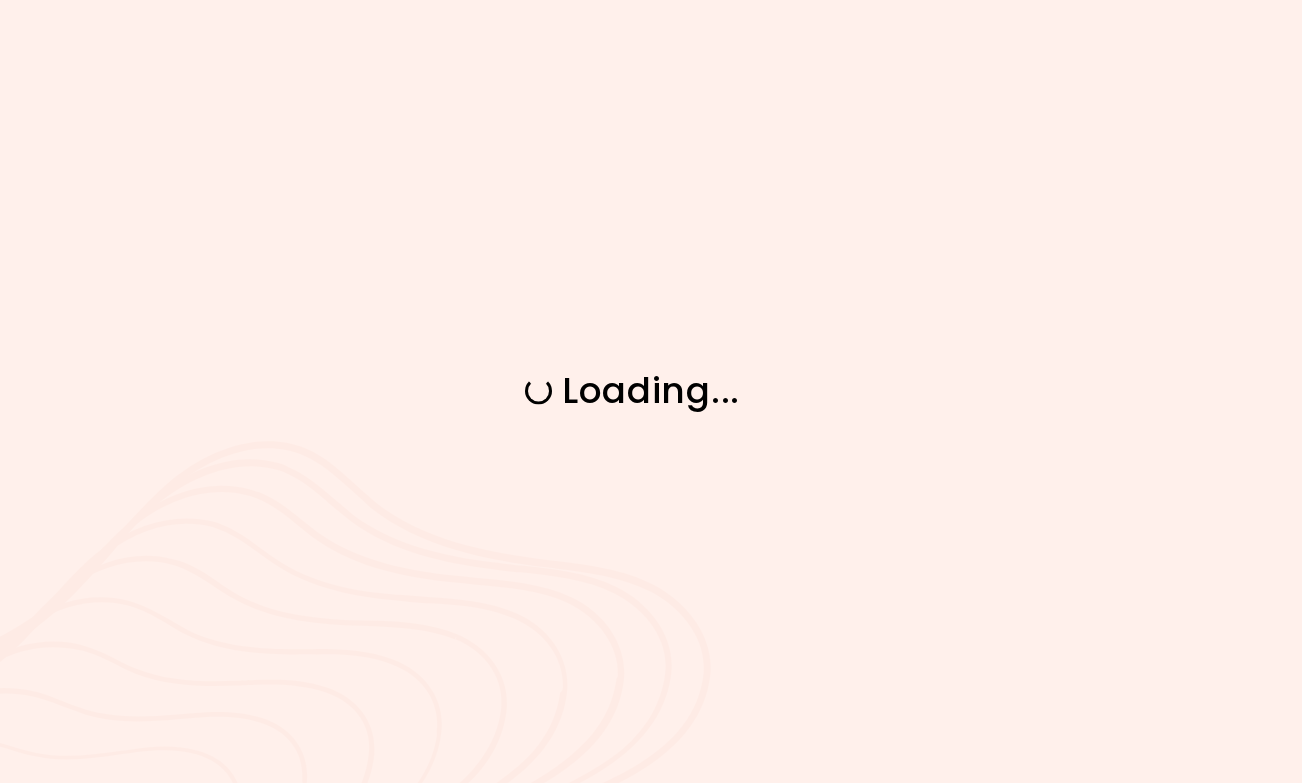 scroll, scrollTop: 0, scrollLeft: 0, axis: both 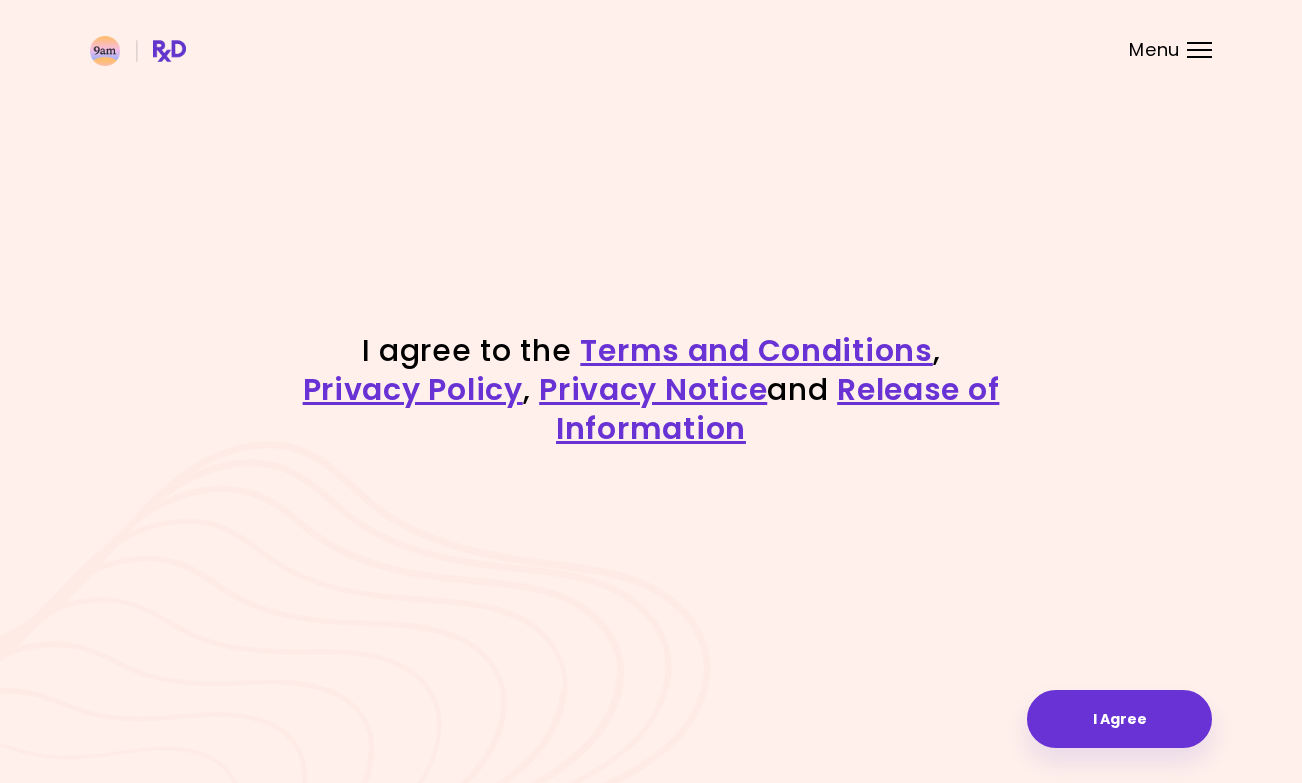 click on "I Agree" at bounding box center [1119, 719] 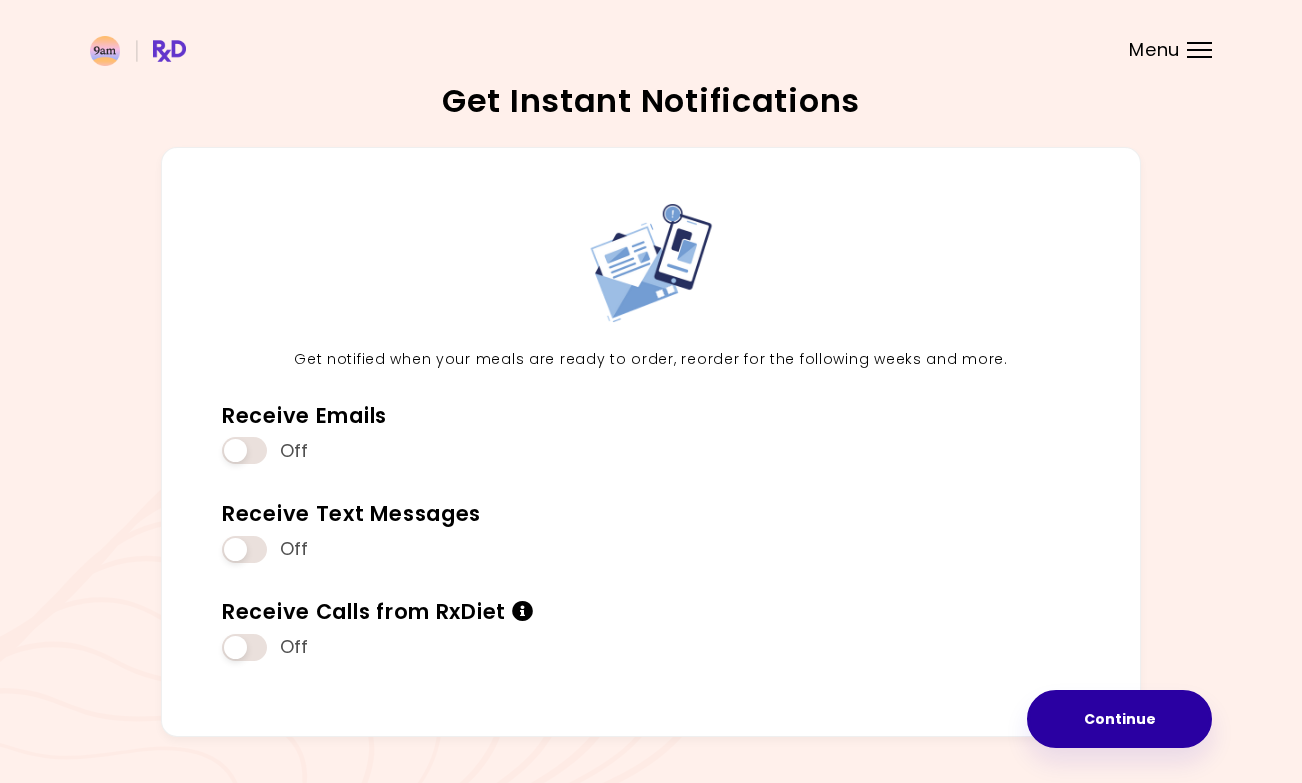 click on "Continue" at bounding box center (1119, 719) 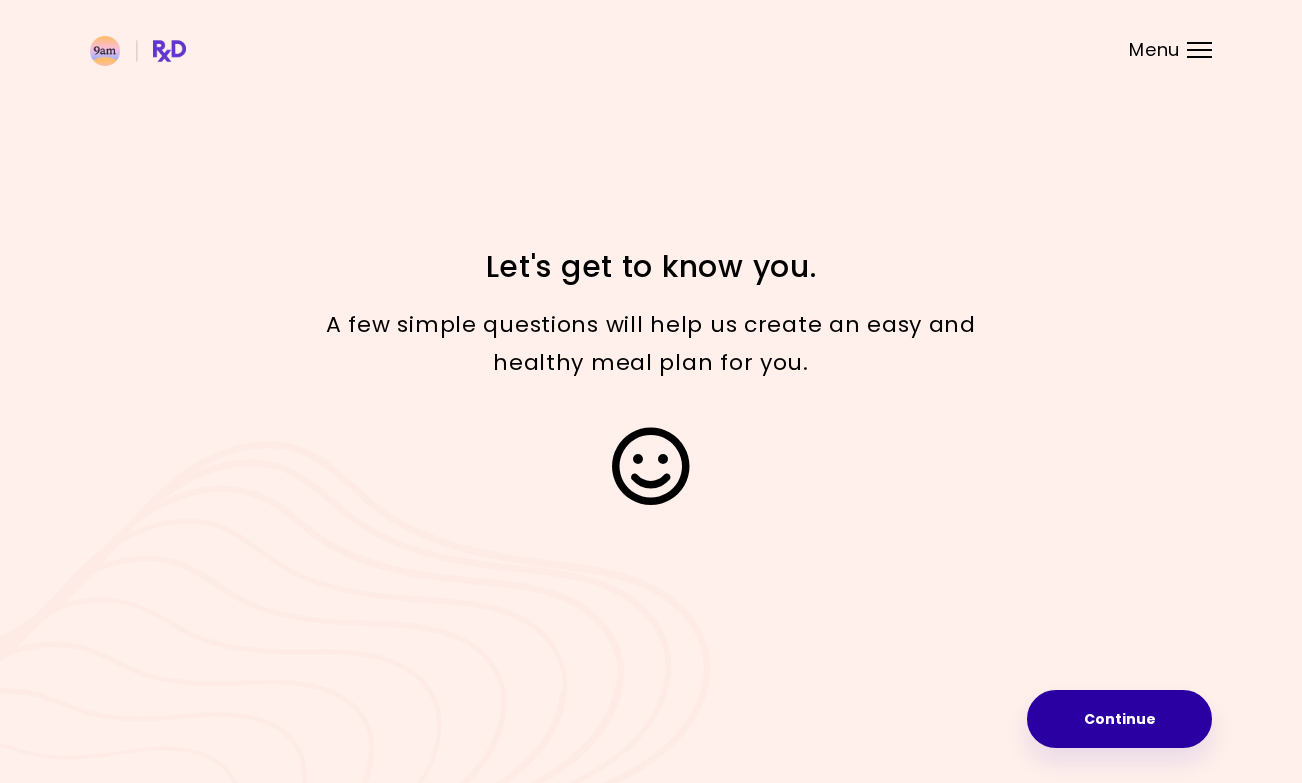 click on "Continue" at bounding box center [1119, 719] 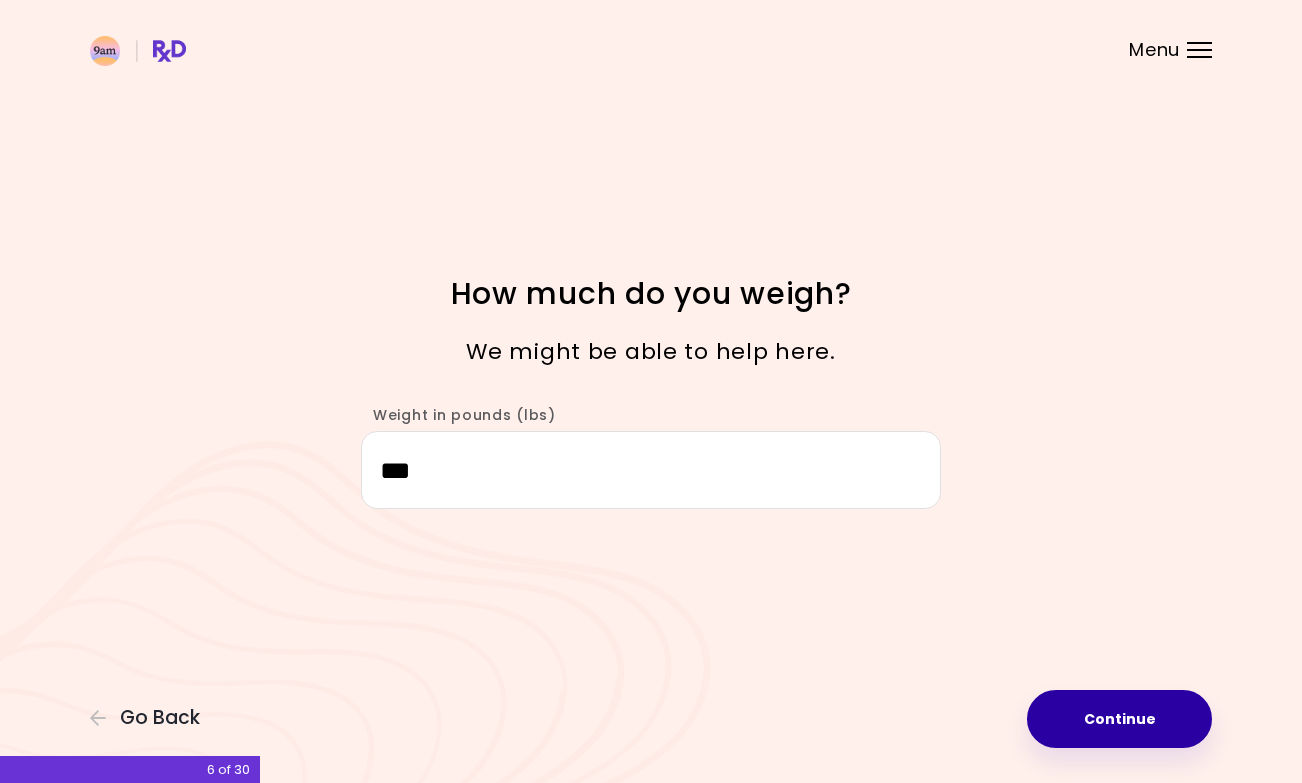 click on "Continue" at bounding box center [1119, 719] 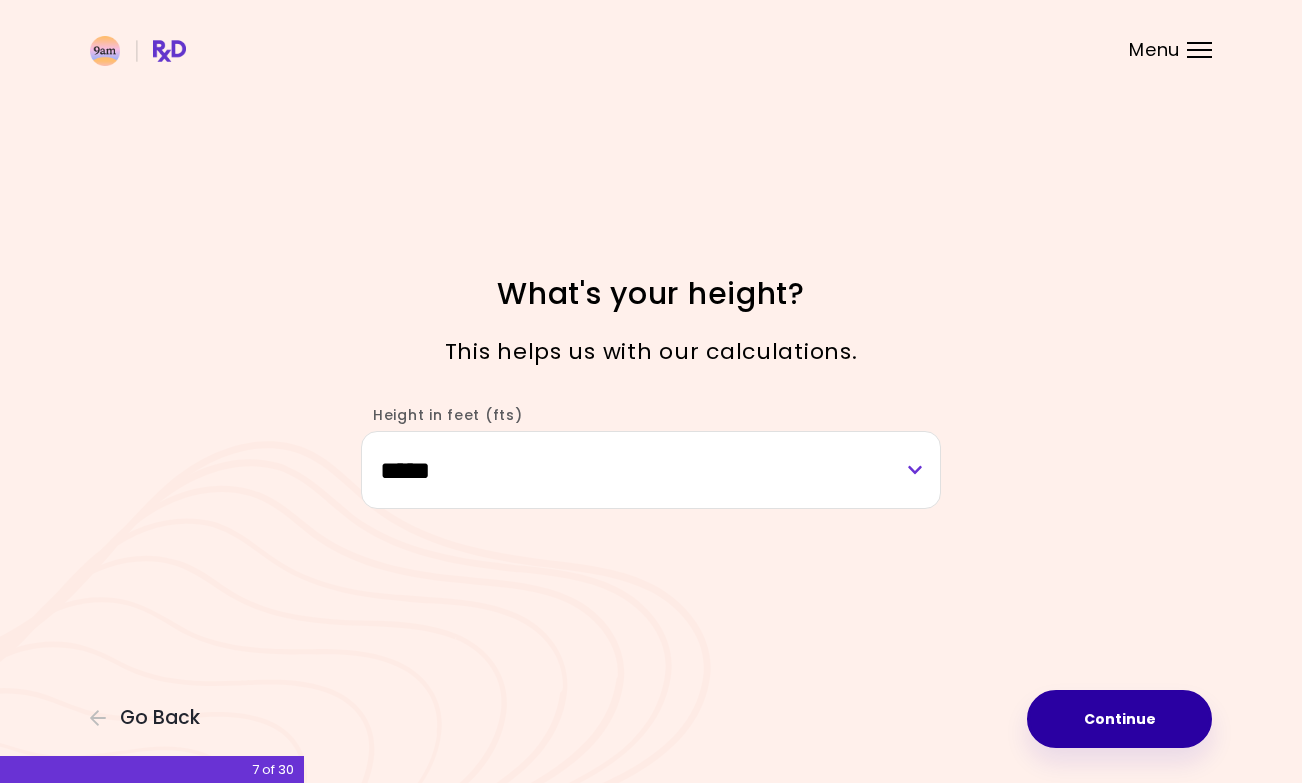 click on "Continue" at bounding box center [1119, 719] 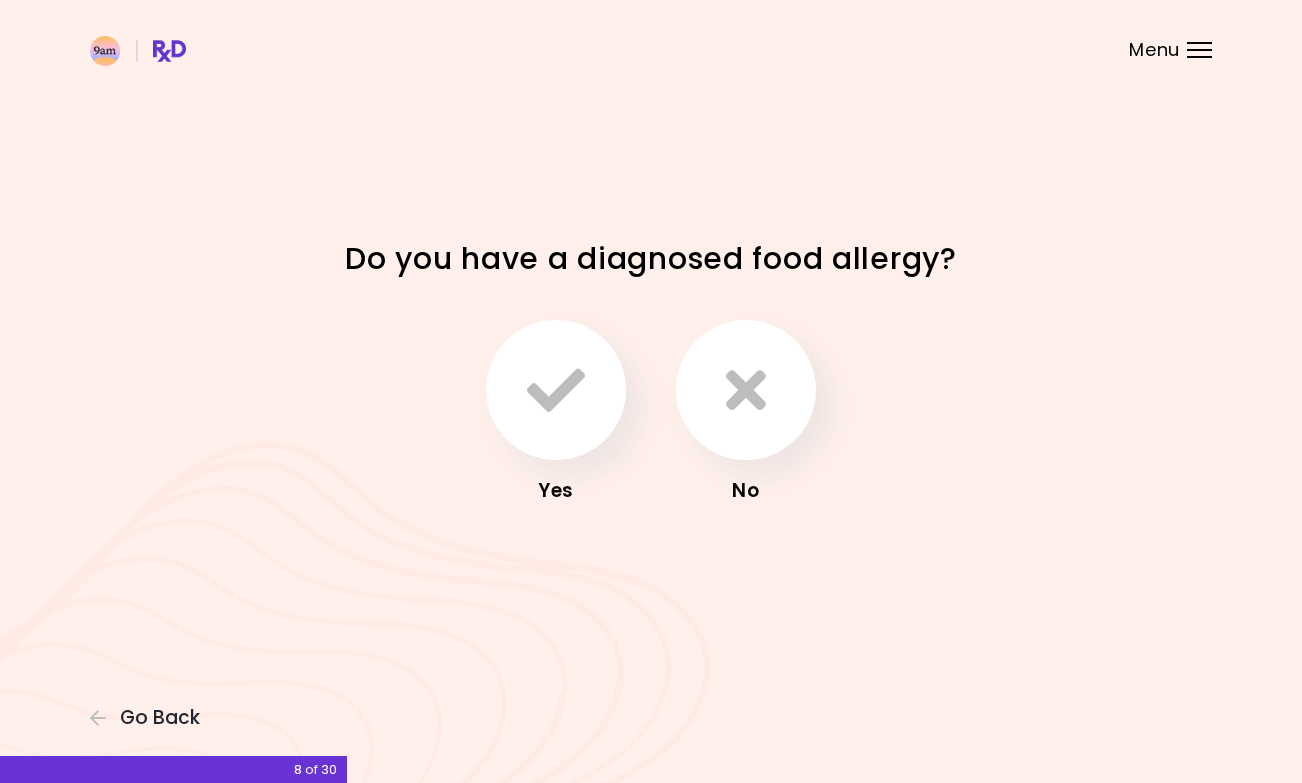 click at bounding box center [746, 390] 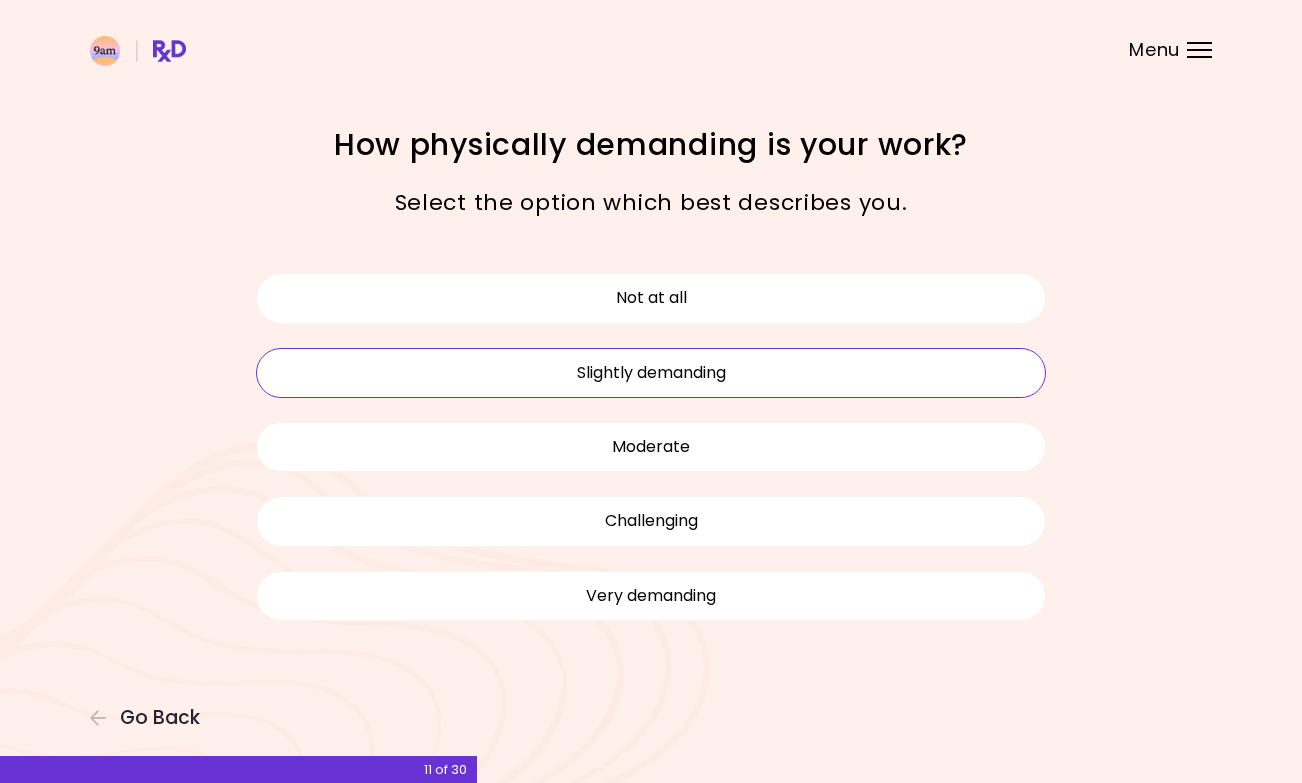 click on "Slightly demanding" at bounding box center [651, 373] 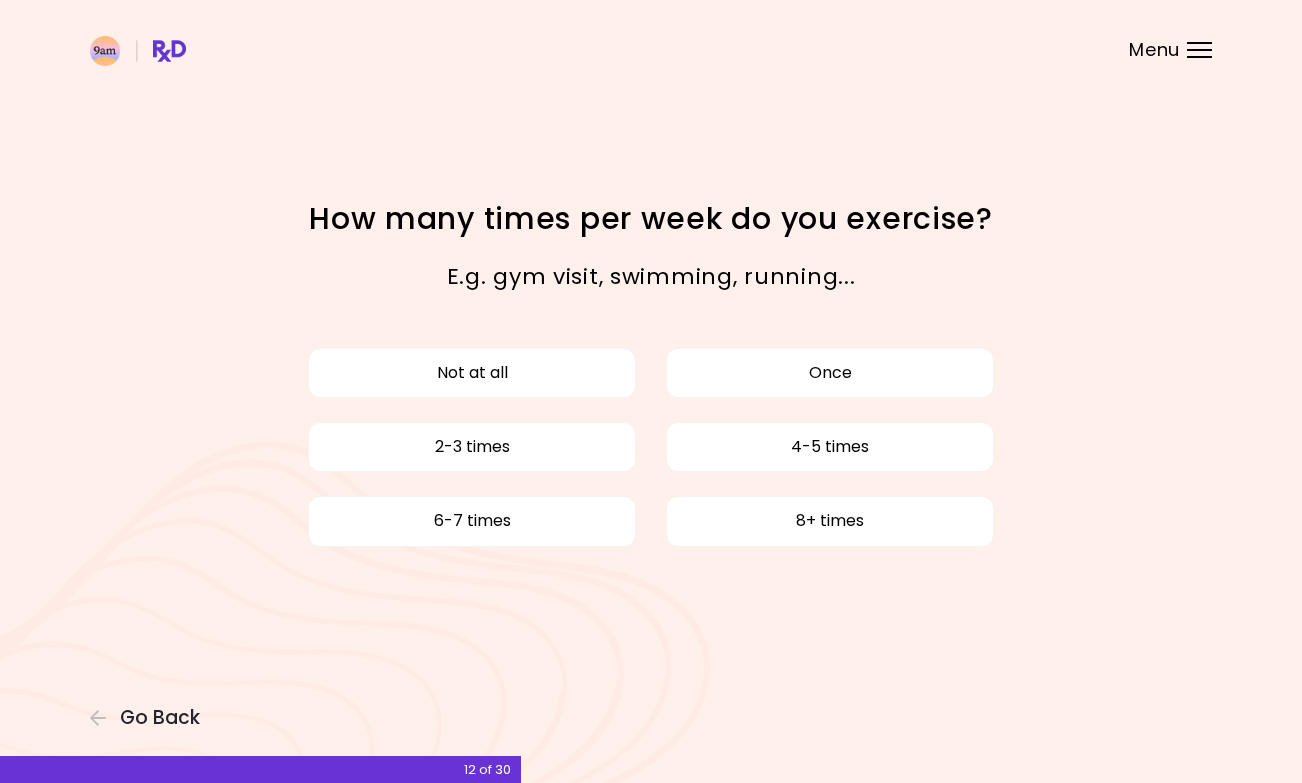 click on "4-5 times" at bounding box center (830, 447) 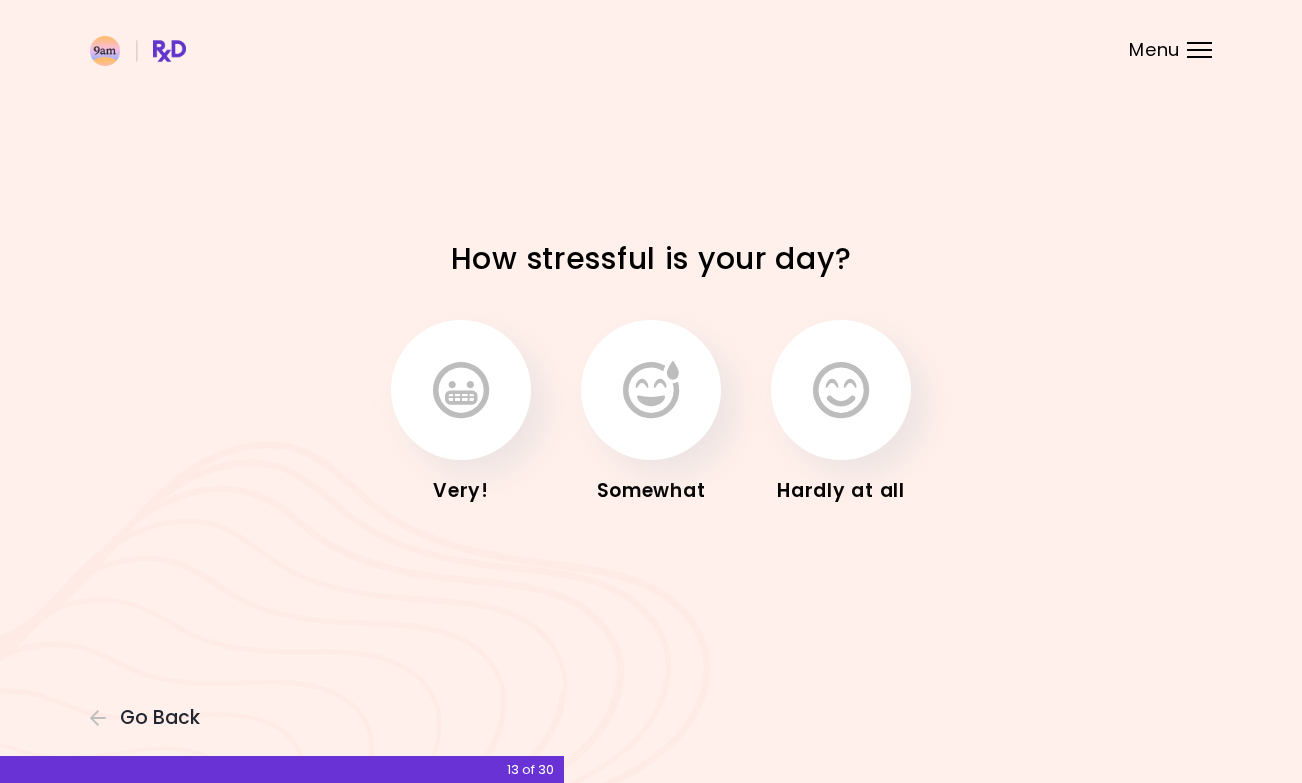click at bounding box center (841, 390) 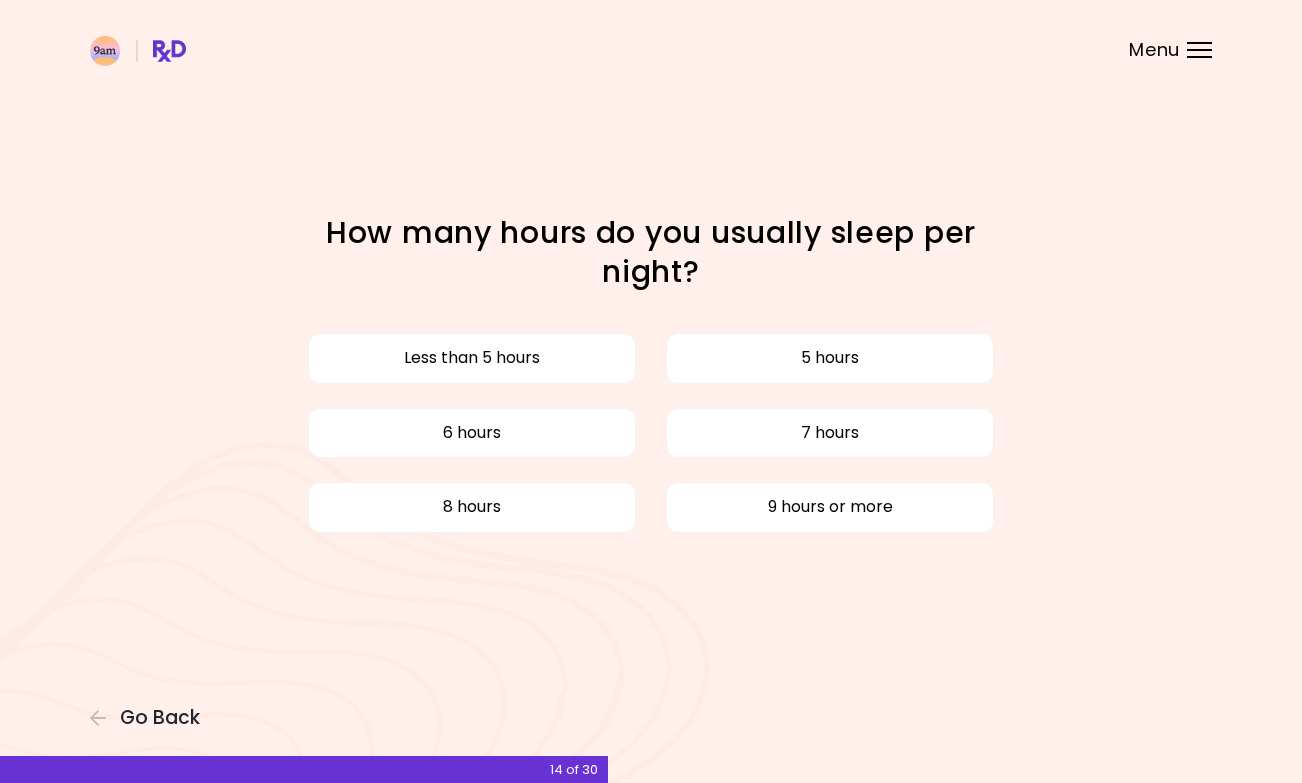click on "7 hours" at bounding box center (830, 433) 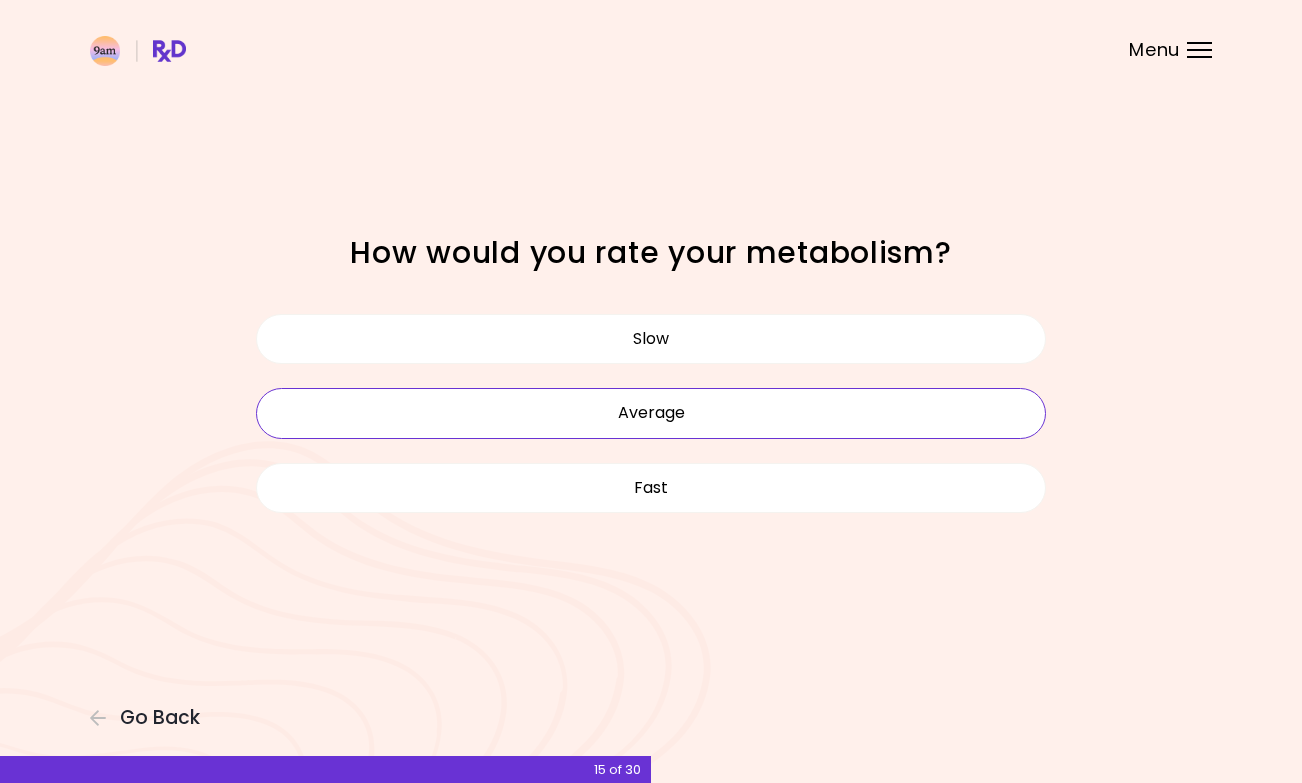 click on "Average" at bounding box center (651, 413) 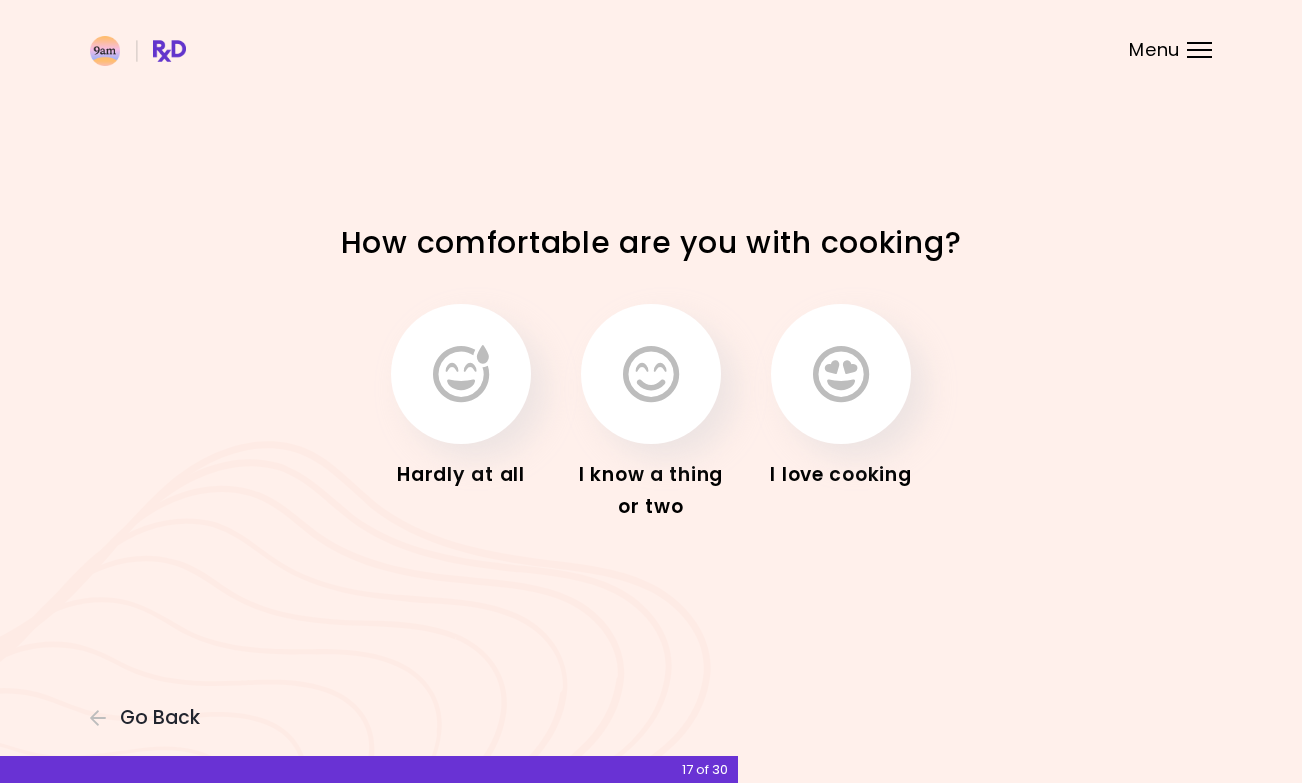 click at bounding box center (841, 374) 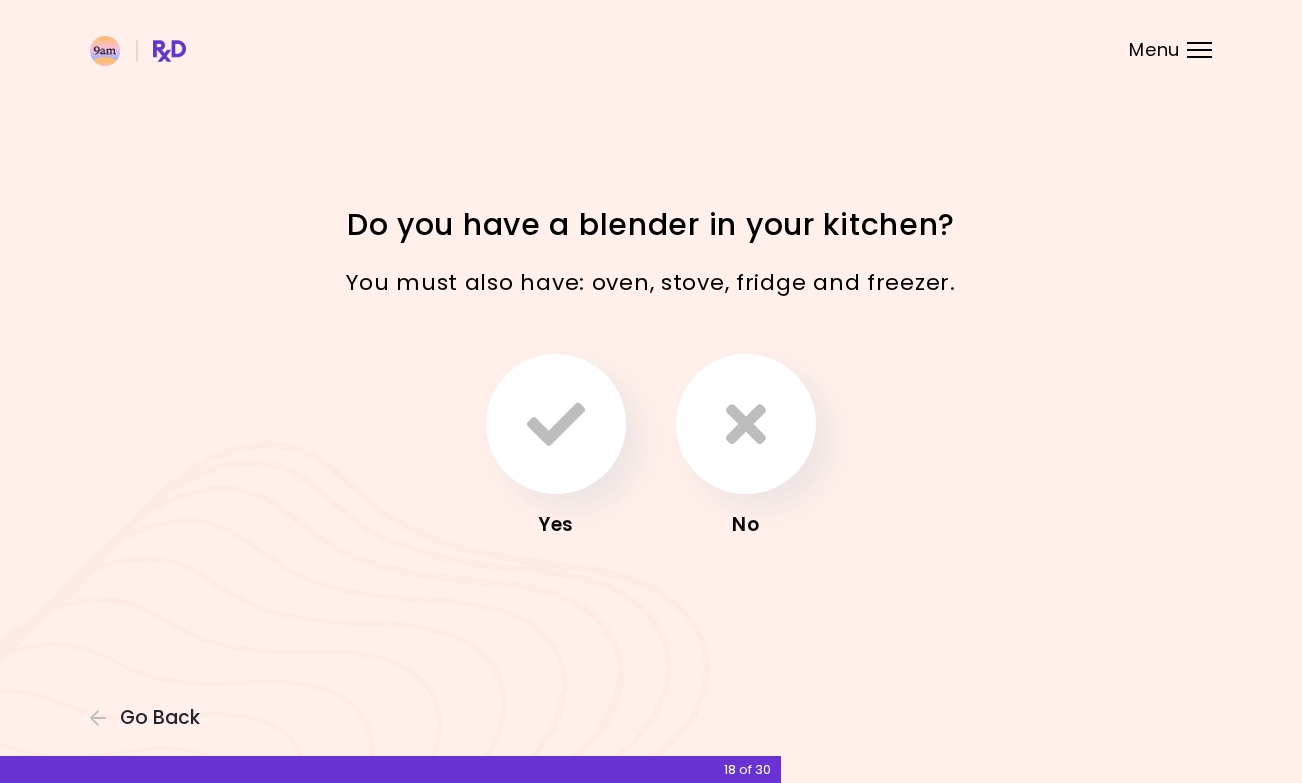 click at bounding box center (556, 424) 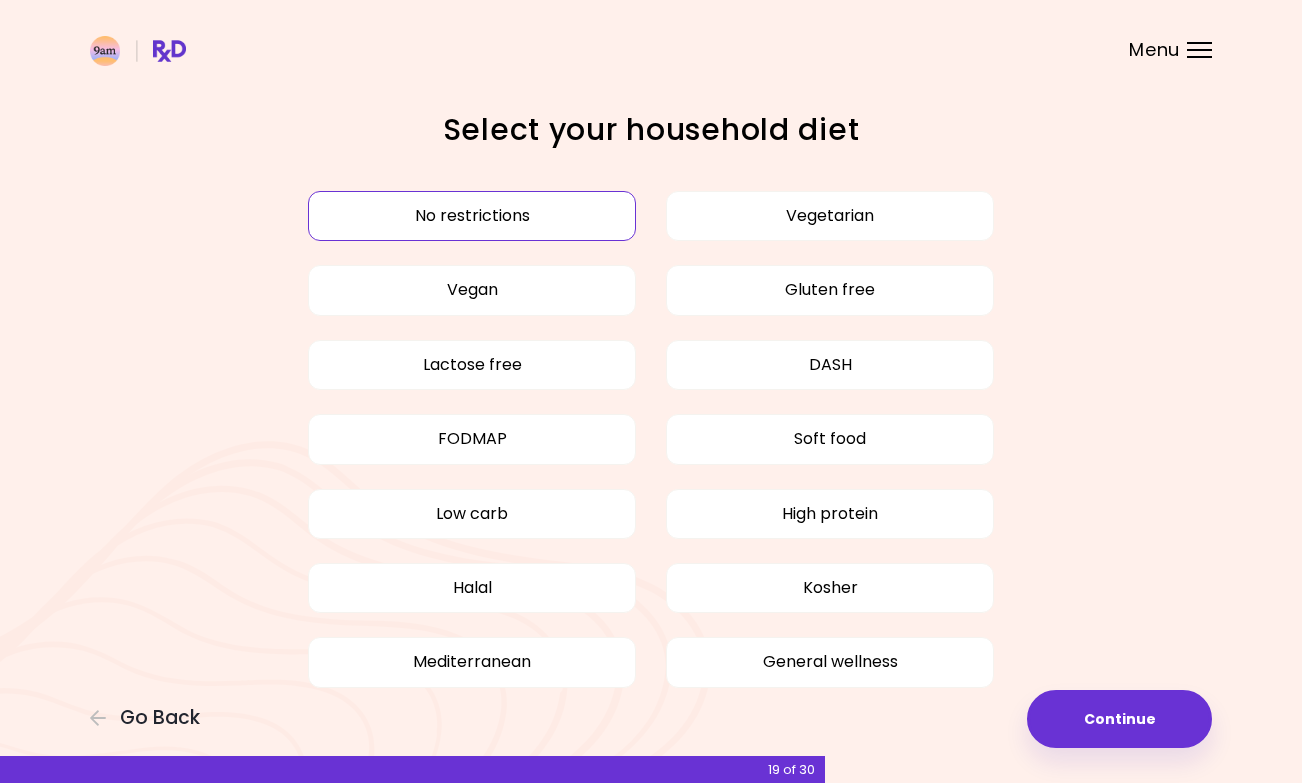click on "Low carb" at bounding box center [472, 514] 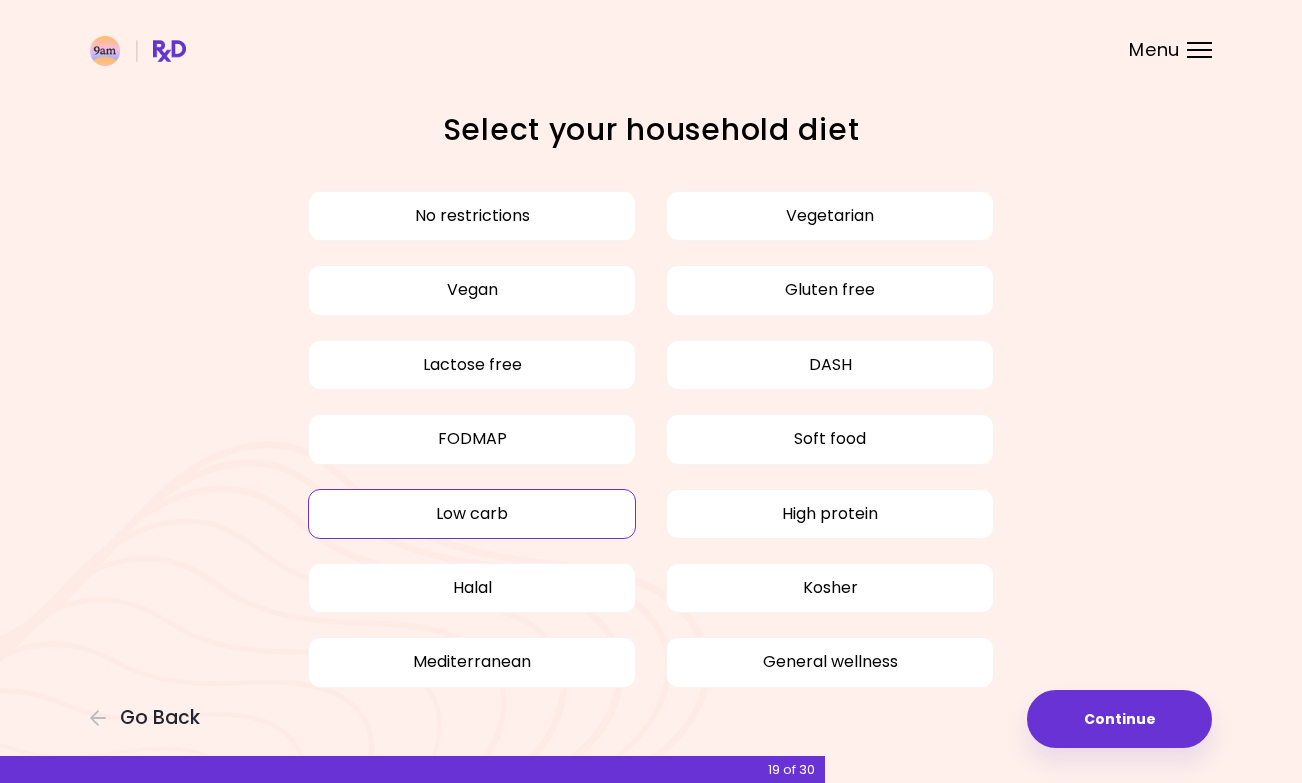 click on "High protein" at bounding box center [830, 514] 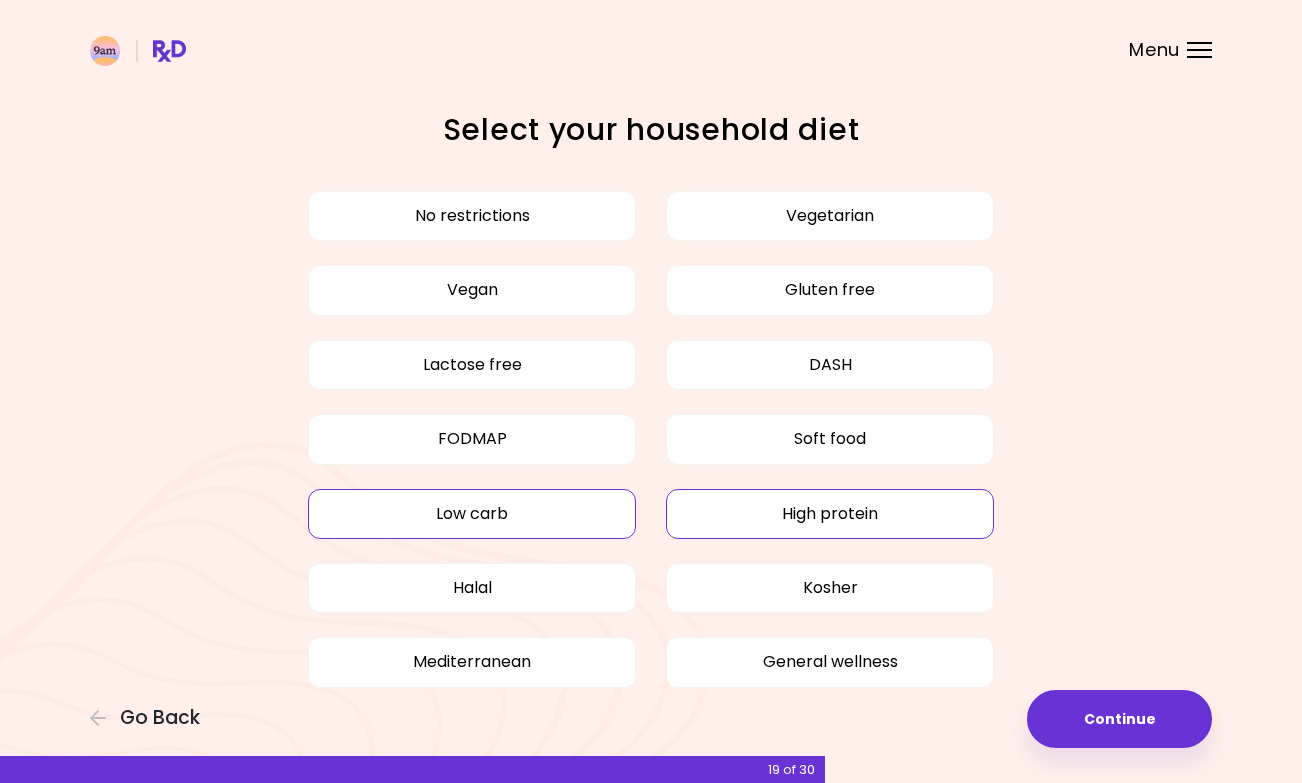 click on "Mediterranean" at bounding box center [472, 662] 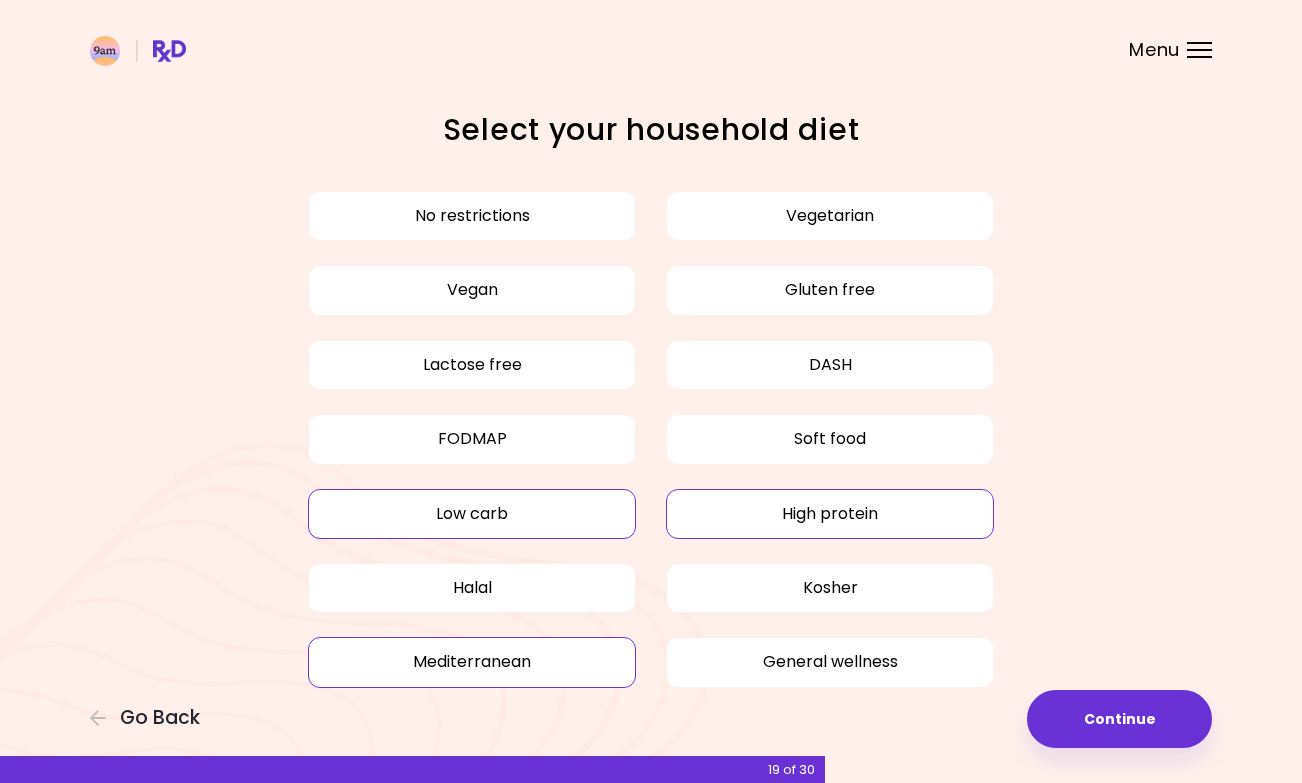 click on "Continue" at bounding box center [1119, 719] 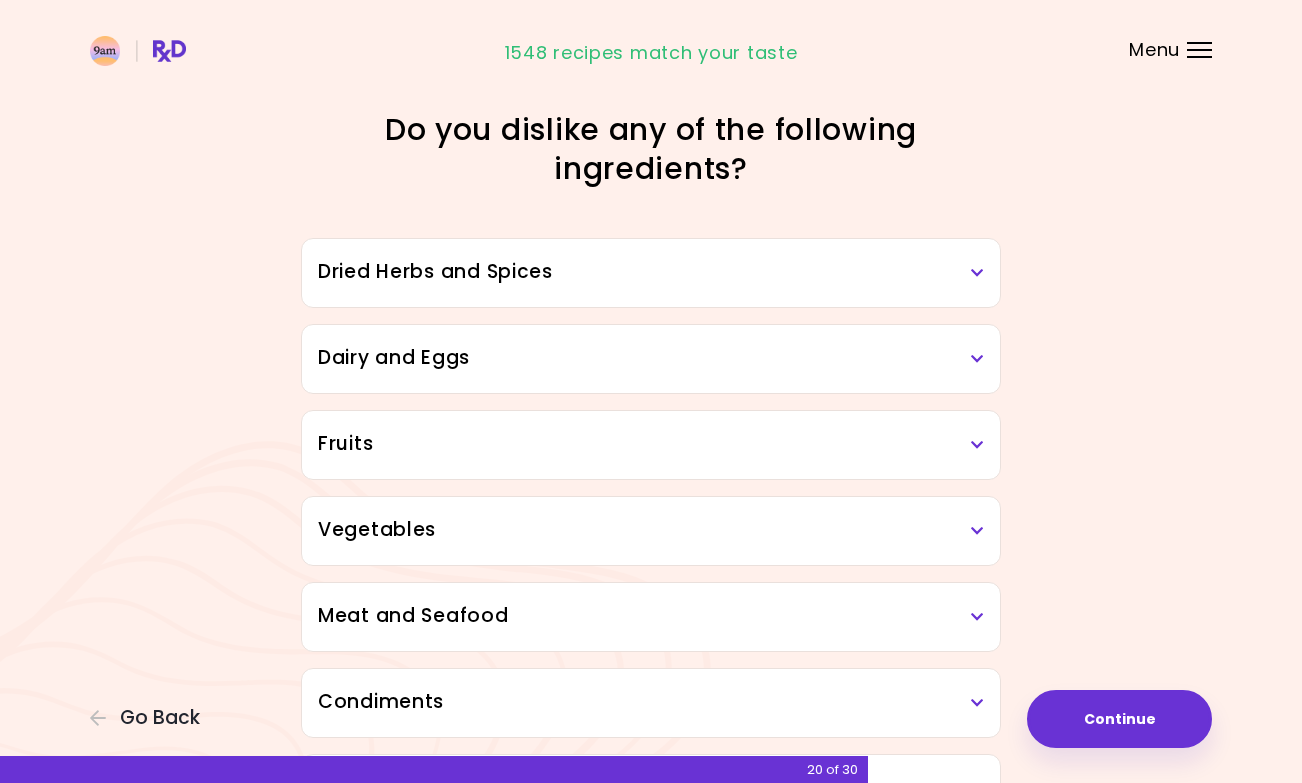click at bounding box center (977, 617) 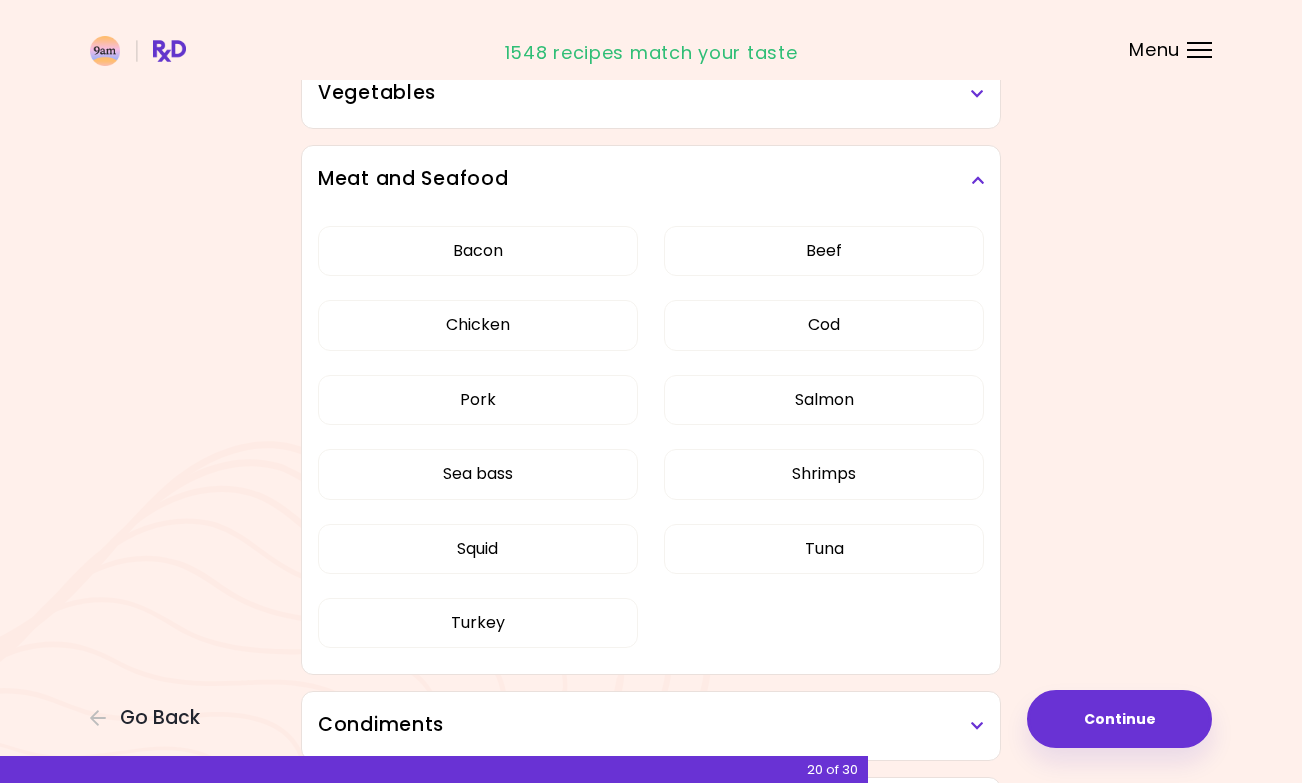 scroll, scrollTop: 444, scrollLeft: 0, axis: vertical 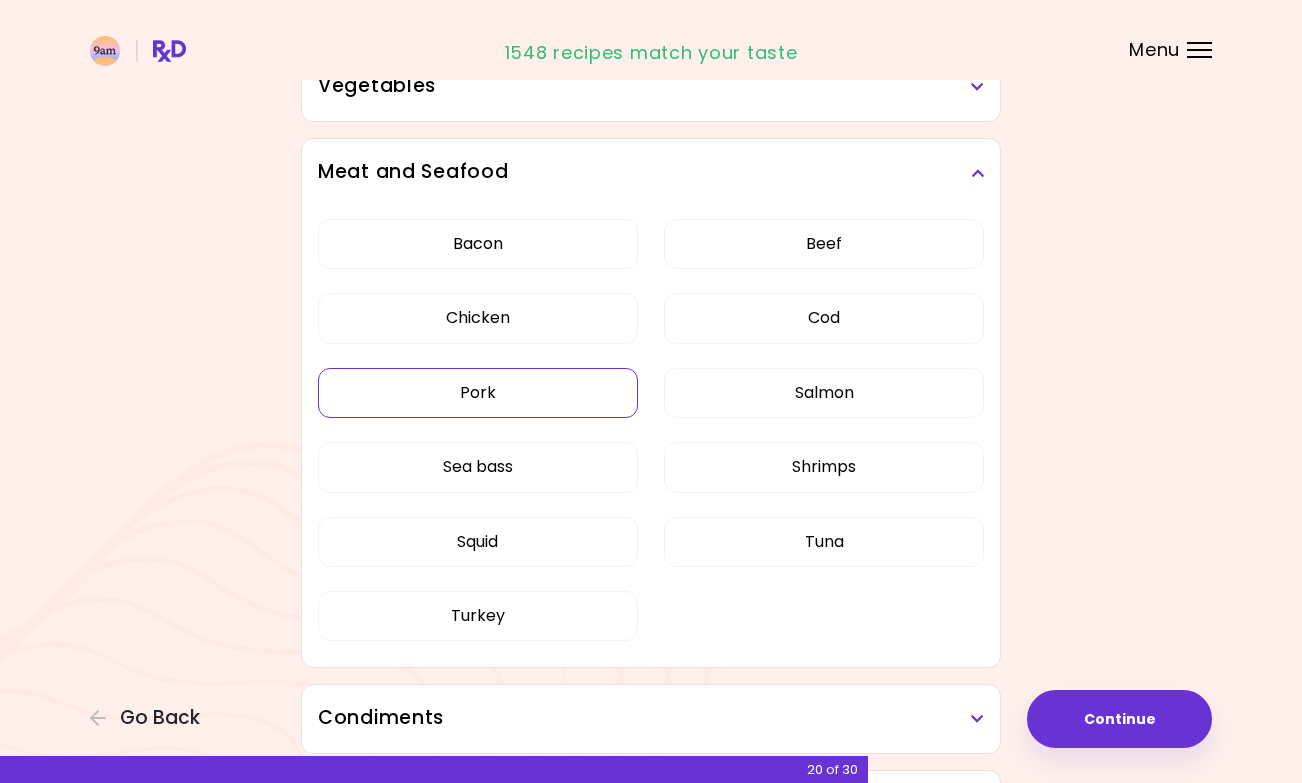 click on "Pork" at bounding box center [478, 393] 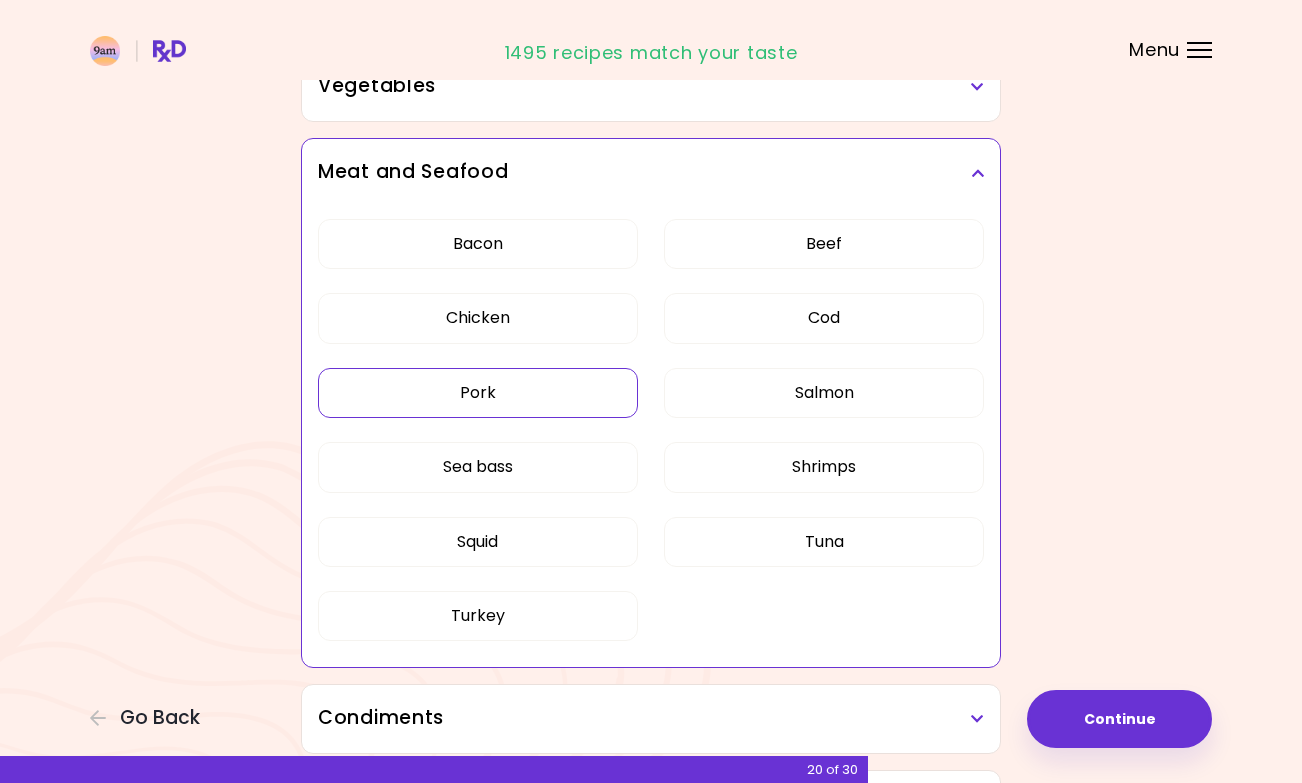 click on "Sea bass" at bounding box center [478, 467] 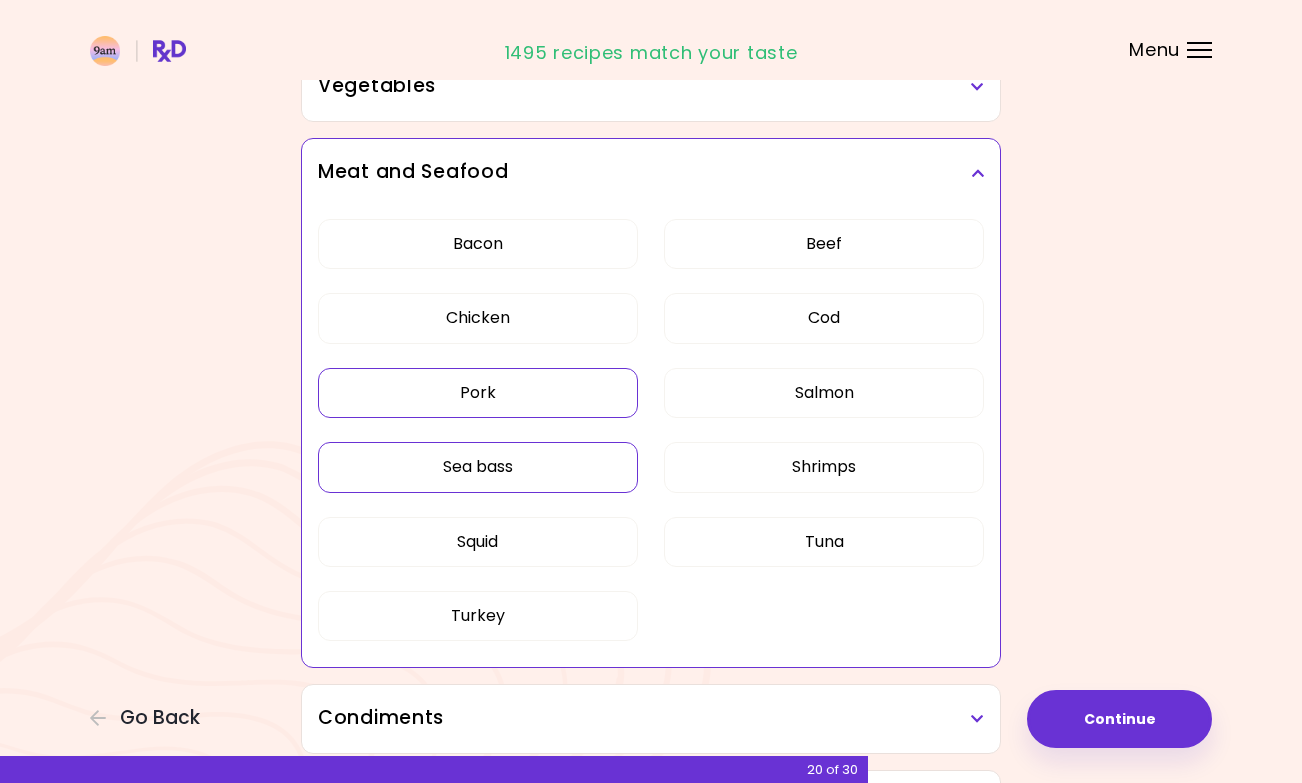 click on "Squid" at bounding box center (478, 542) 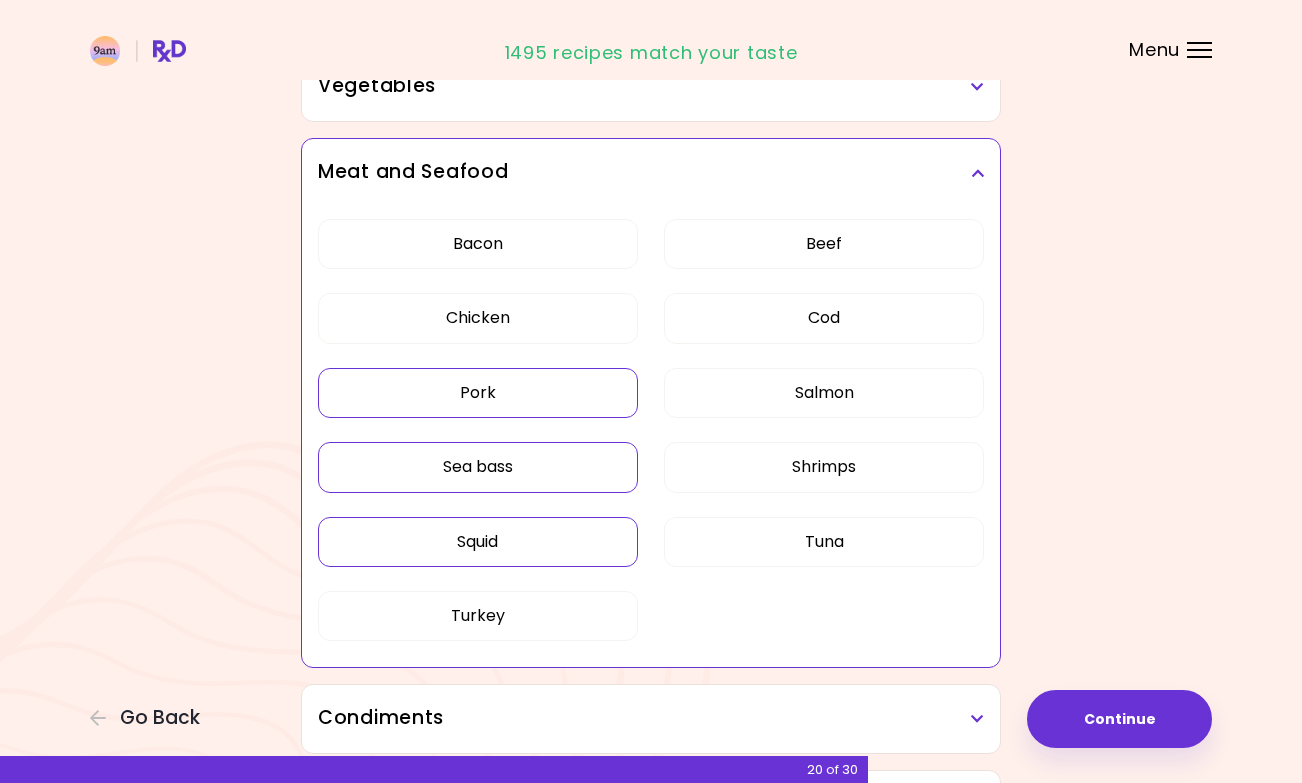 click on "Tuna" at bounding box center (824, 542) 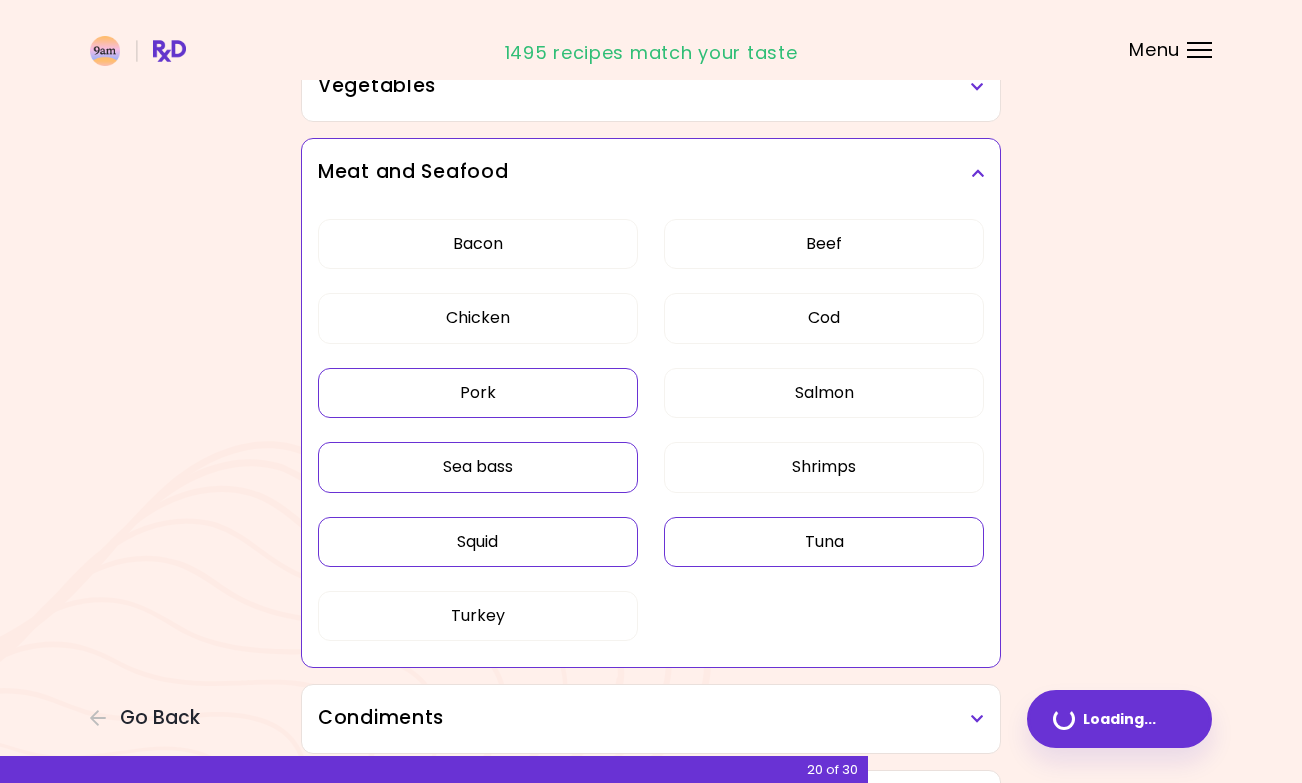 click on "Shrimps" at bounding box center (824, 467) 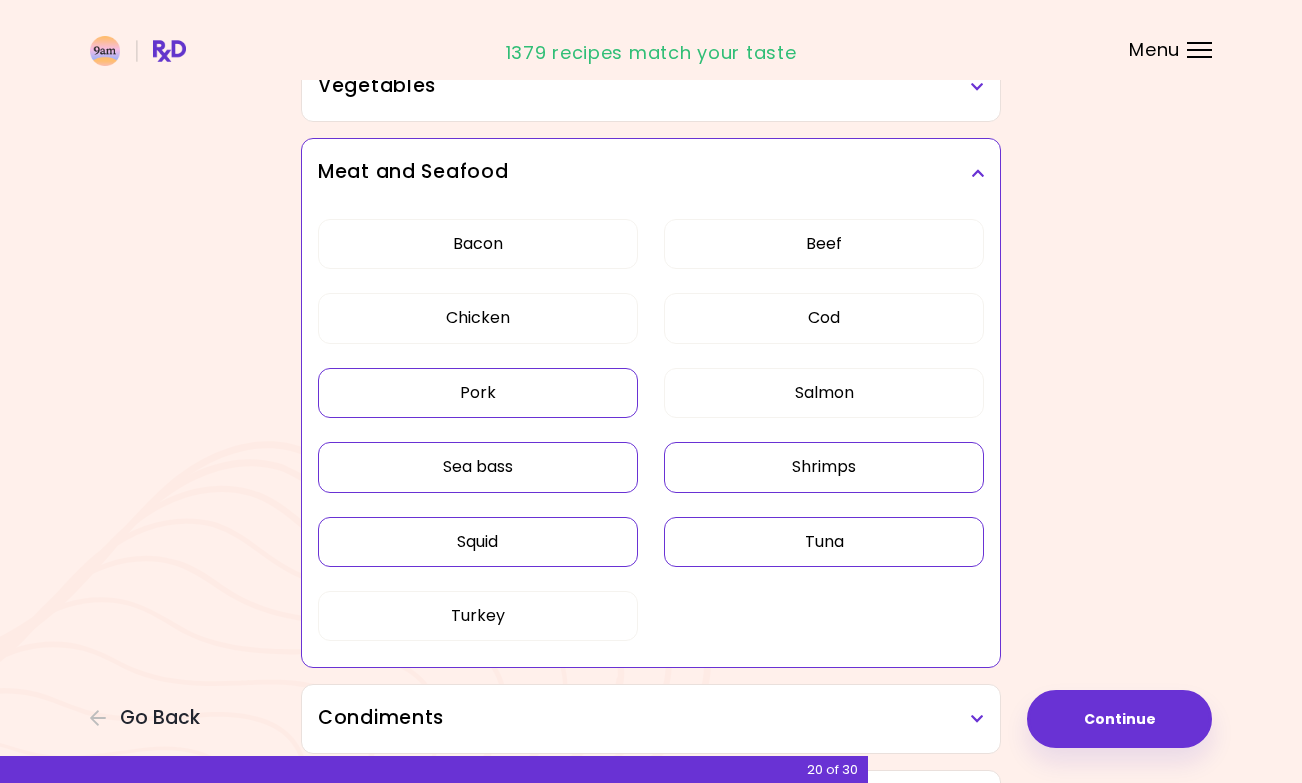 click on "Continue" at bounding box center (1119, 719) 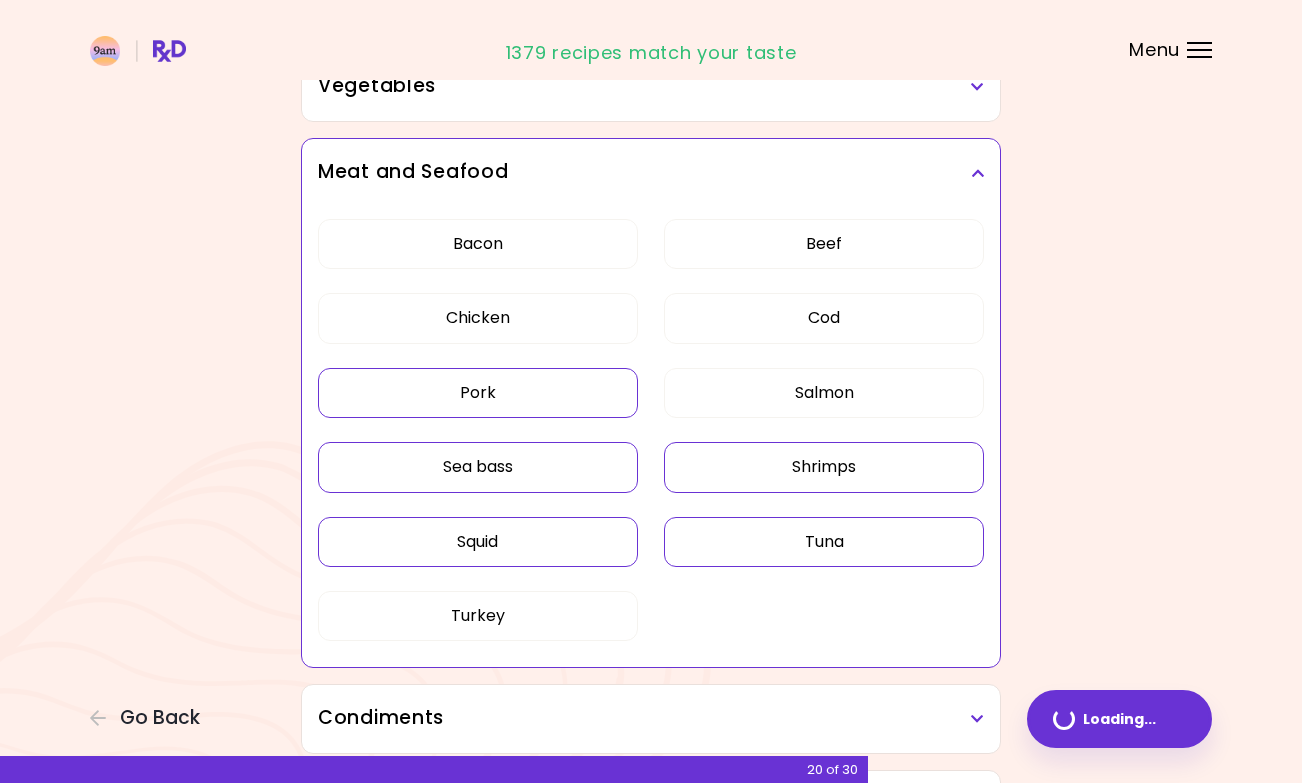 scroll, scrollTop: 0, scrollLeft: 0, axis: both 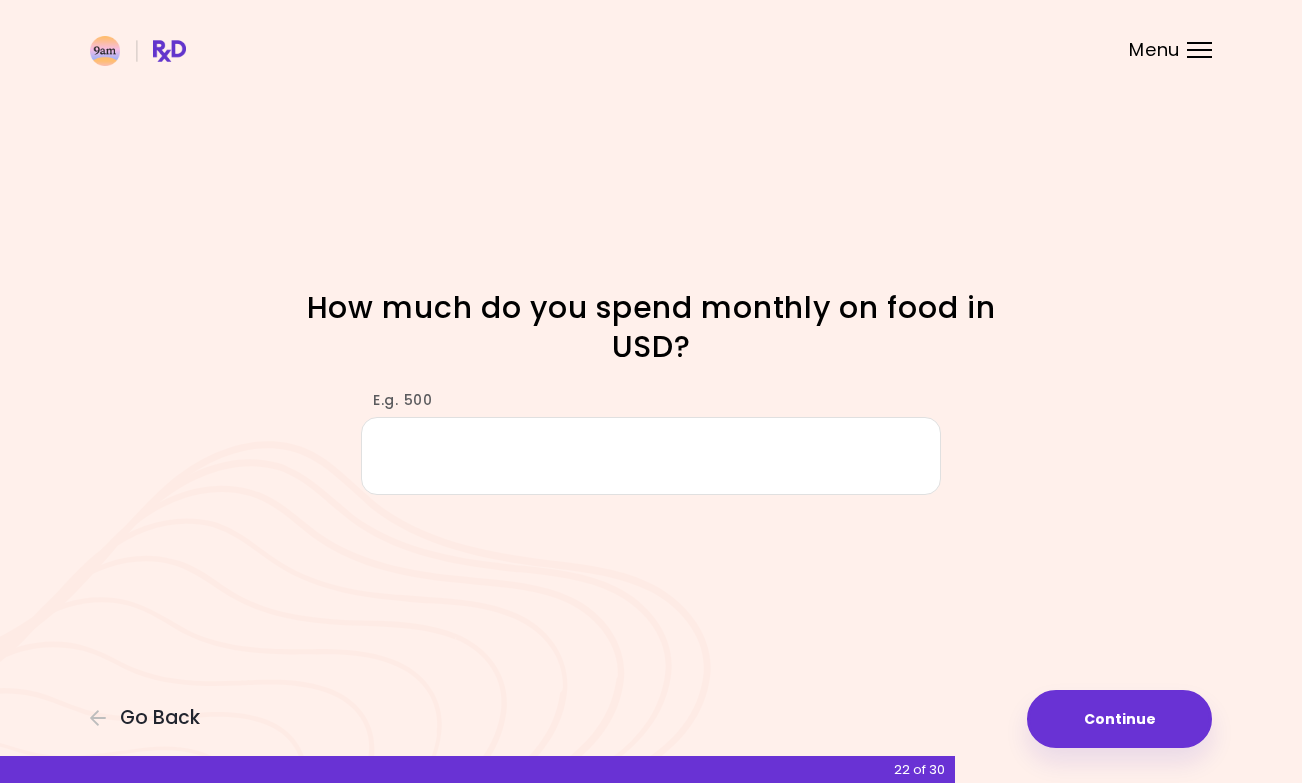 click on "E.g. 500" at bounding box center [651, 455] 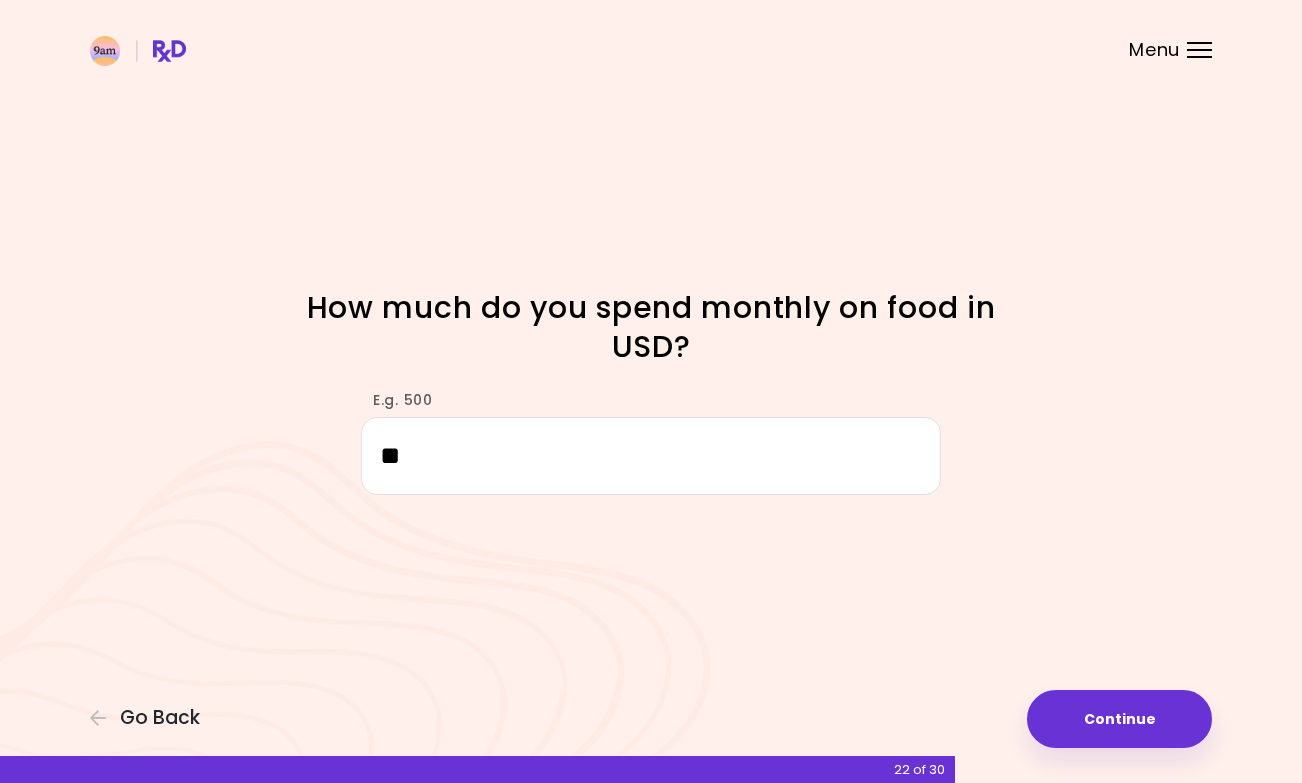 type on "***" 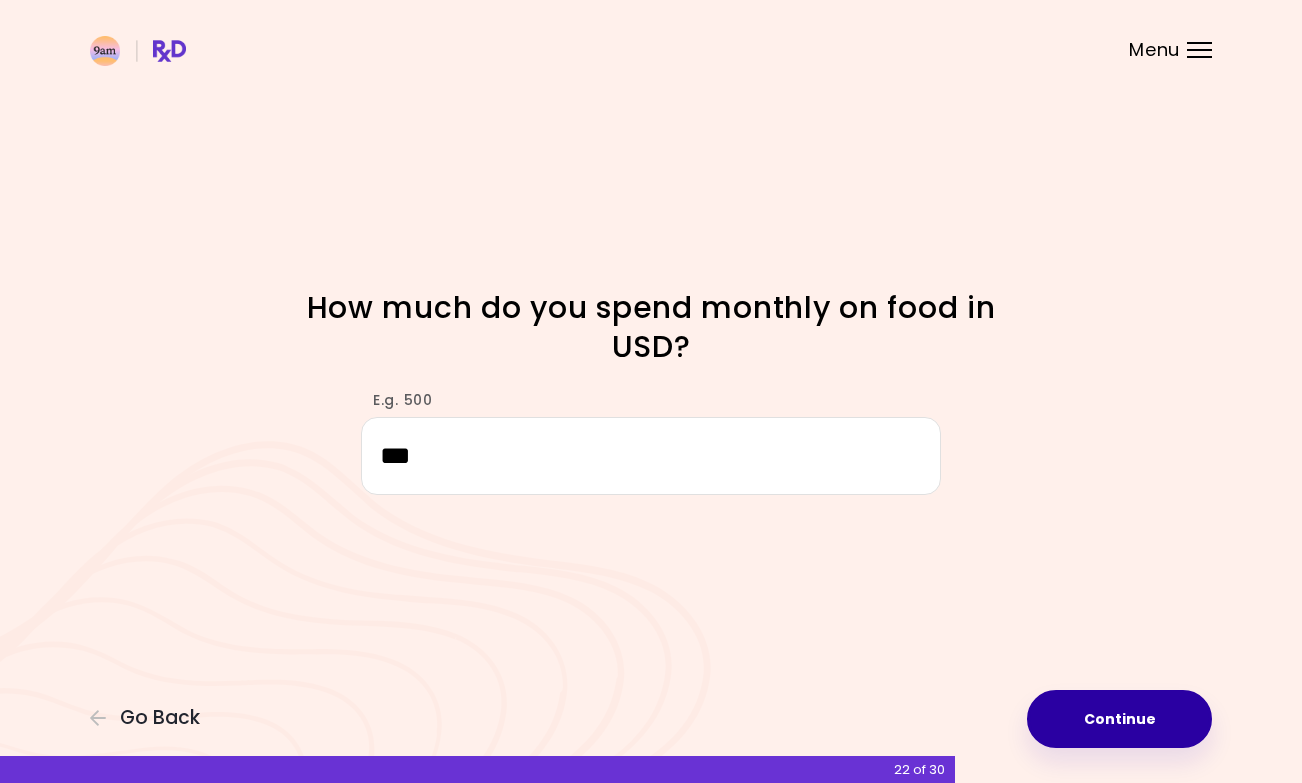 click on "Continue" at bounding box center (1119, 719) 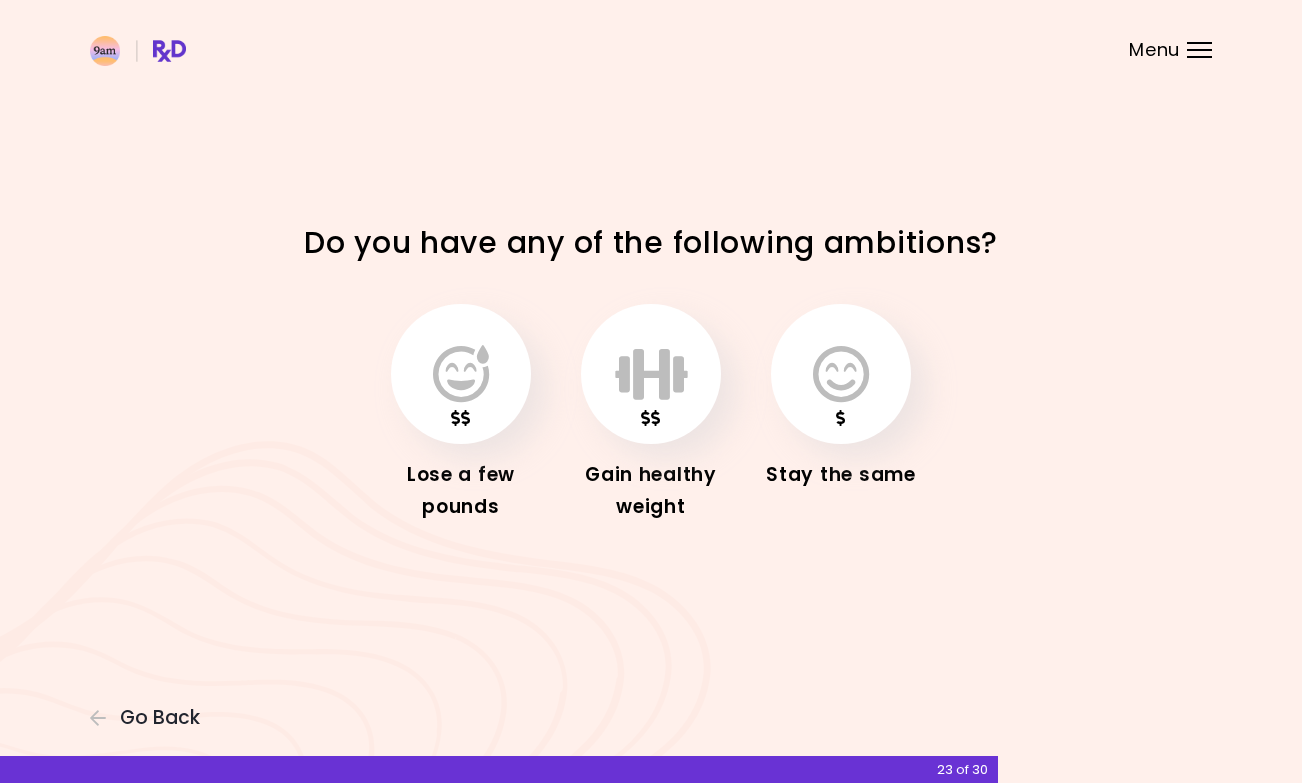 click at bounding box center (461, 374) 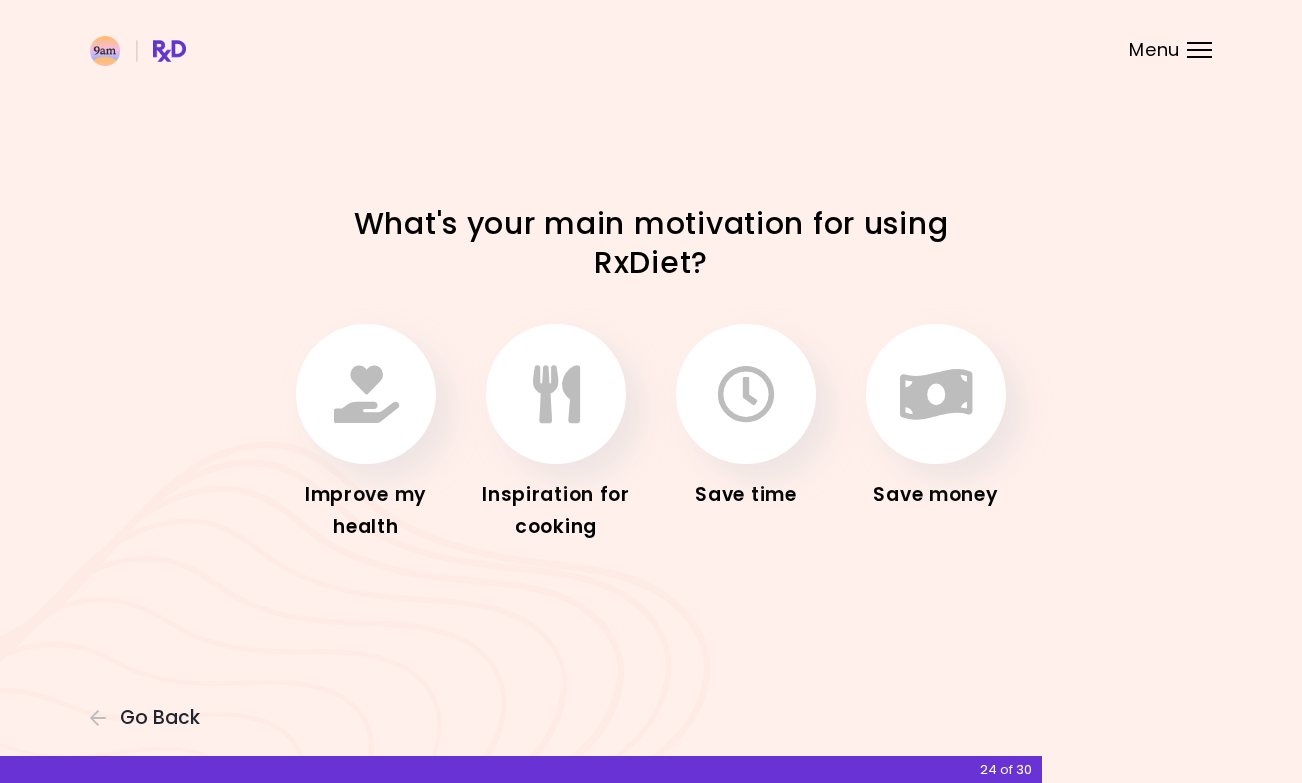 click at bounding box center [366, 394] 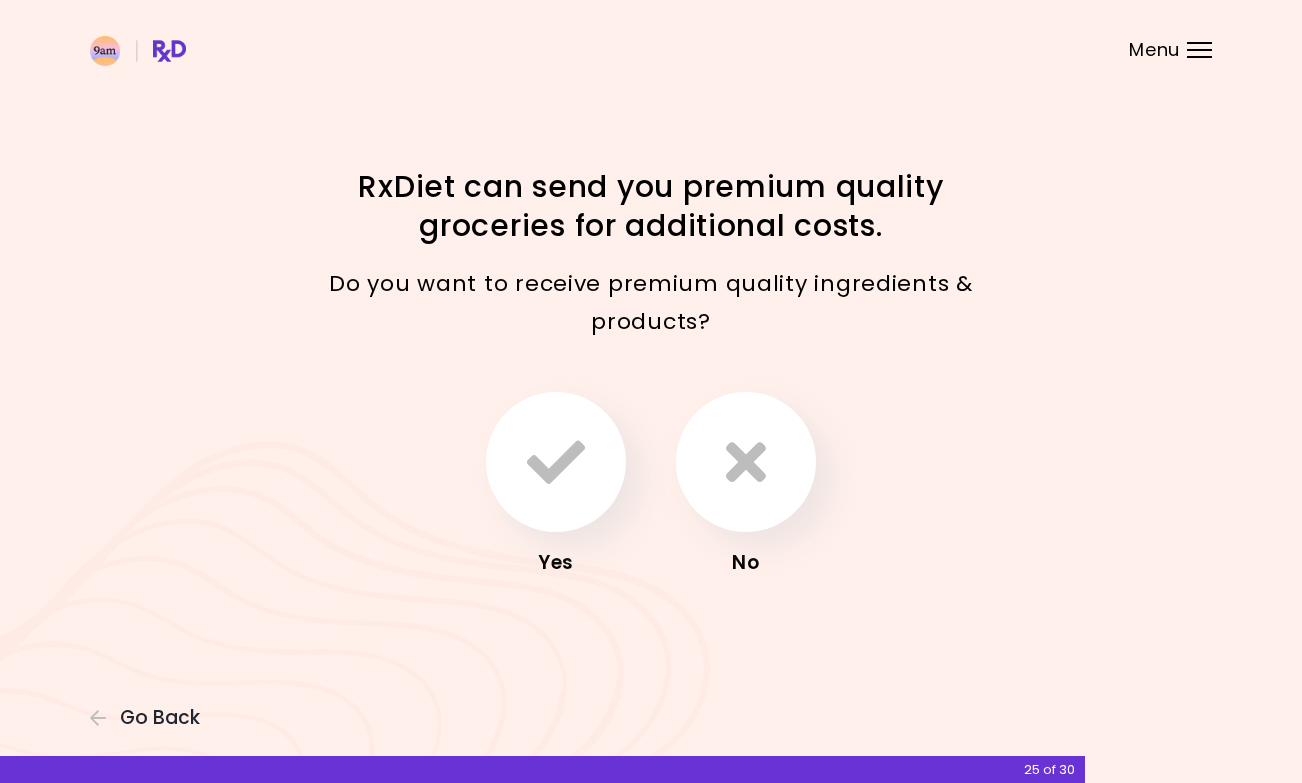 click at bounding box center [746, 462] 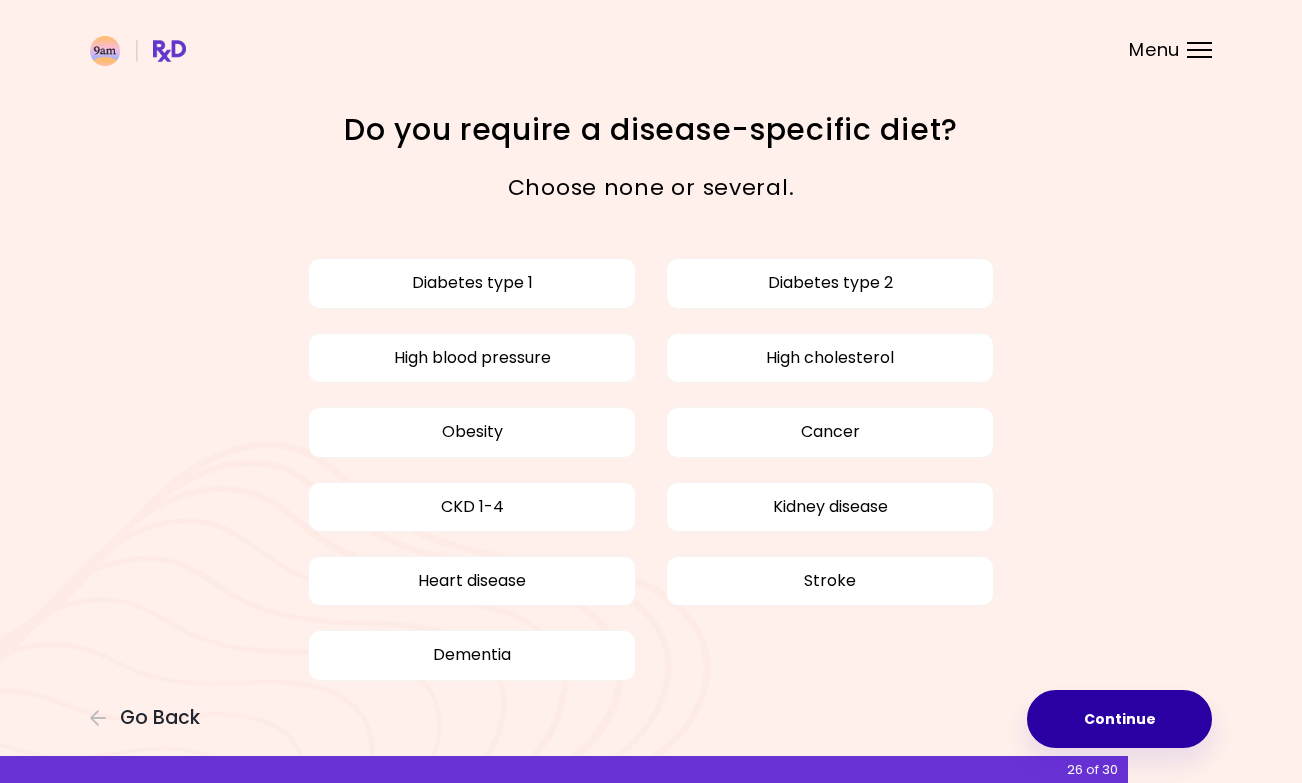 click on "Continue" at bounding box center (1119, 719) 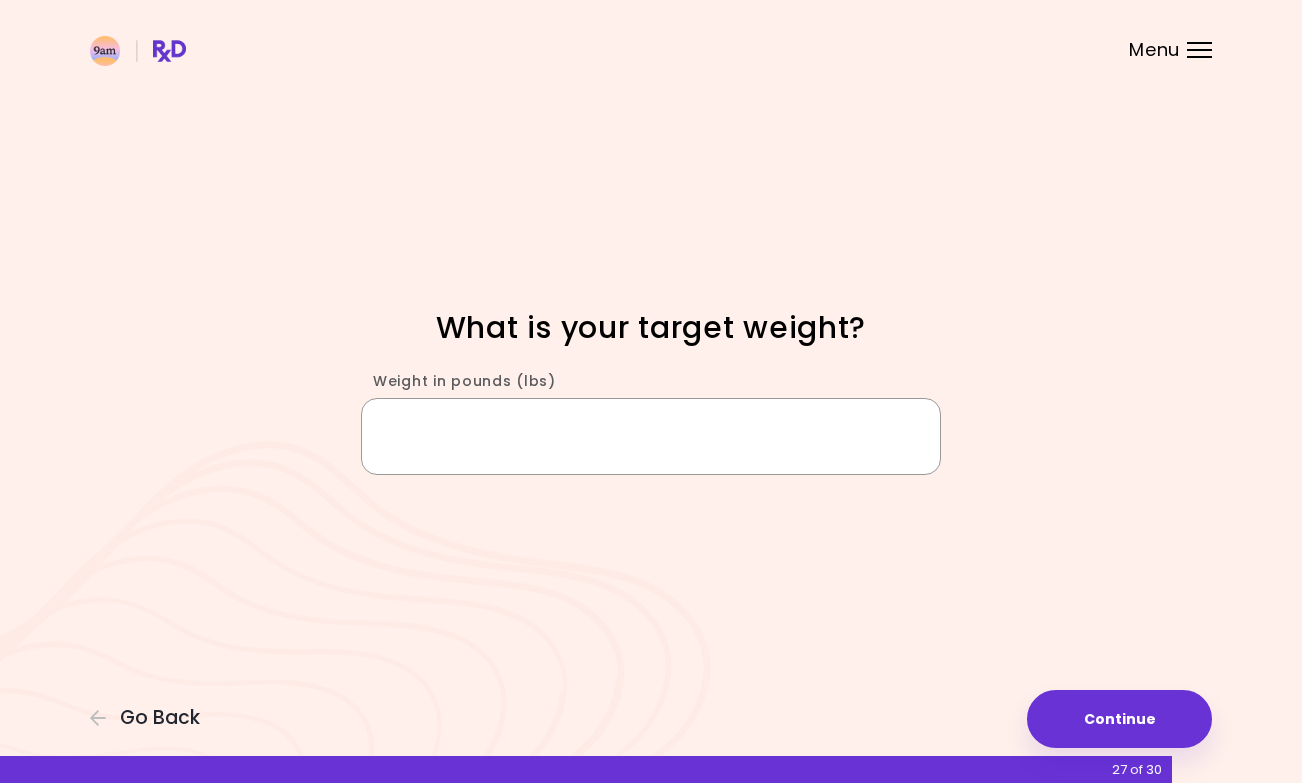 click on "Weight in pounds (lbs)" at bounding box center [651, 436] 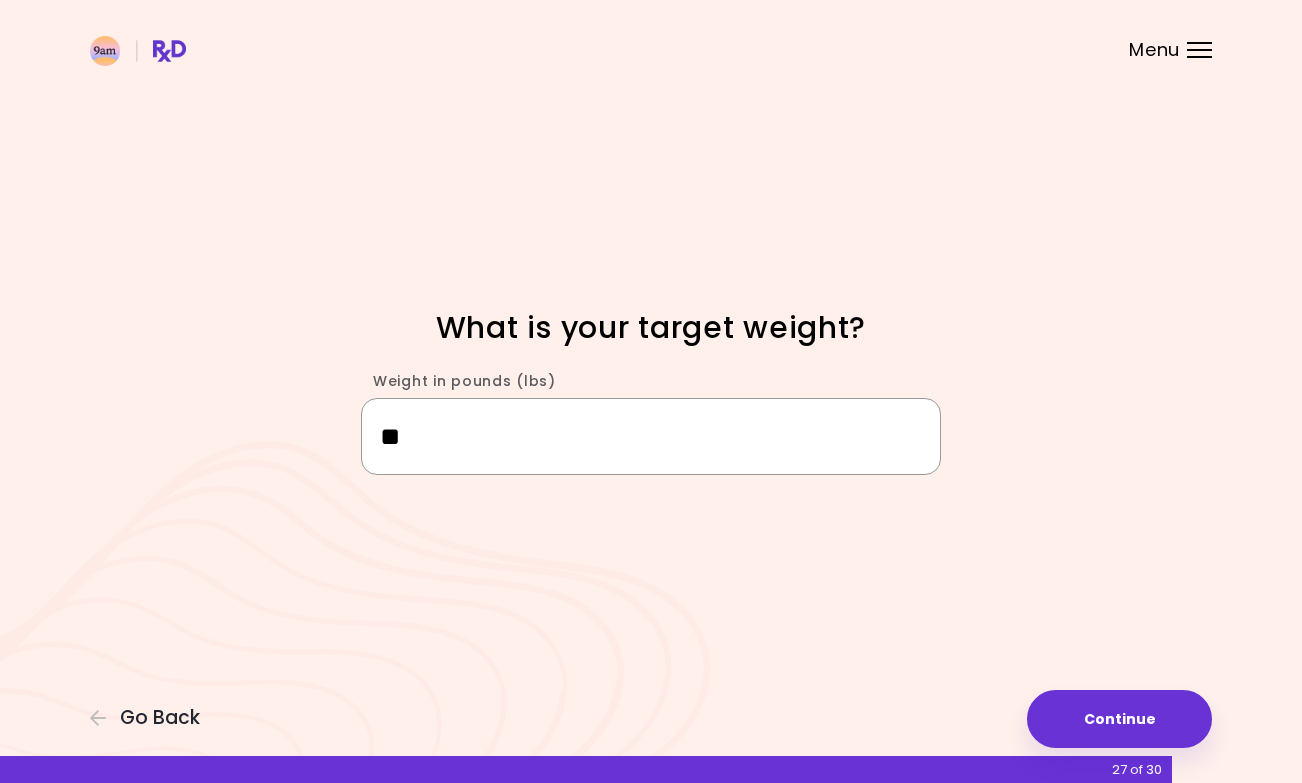 type on "***" 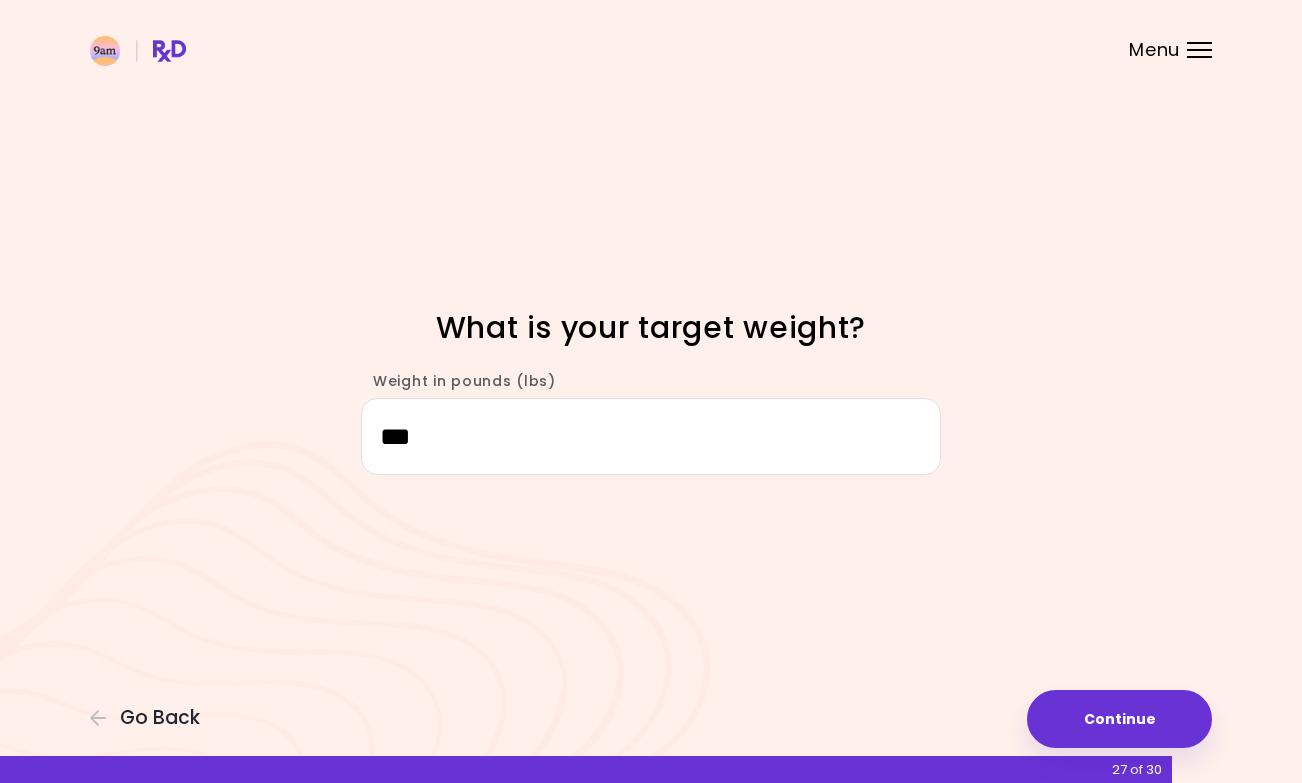 click on "Continue" at bounding box center (1119, 719) 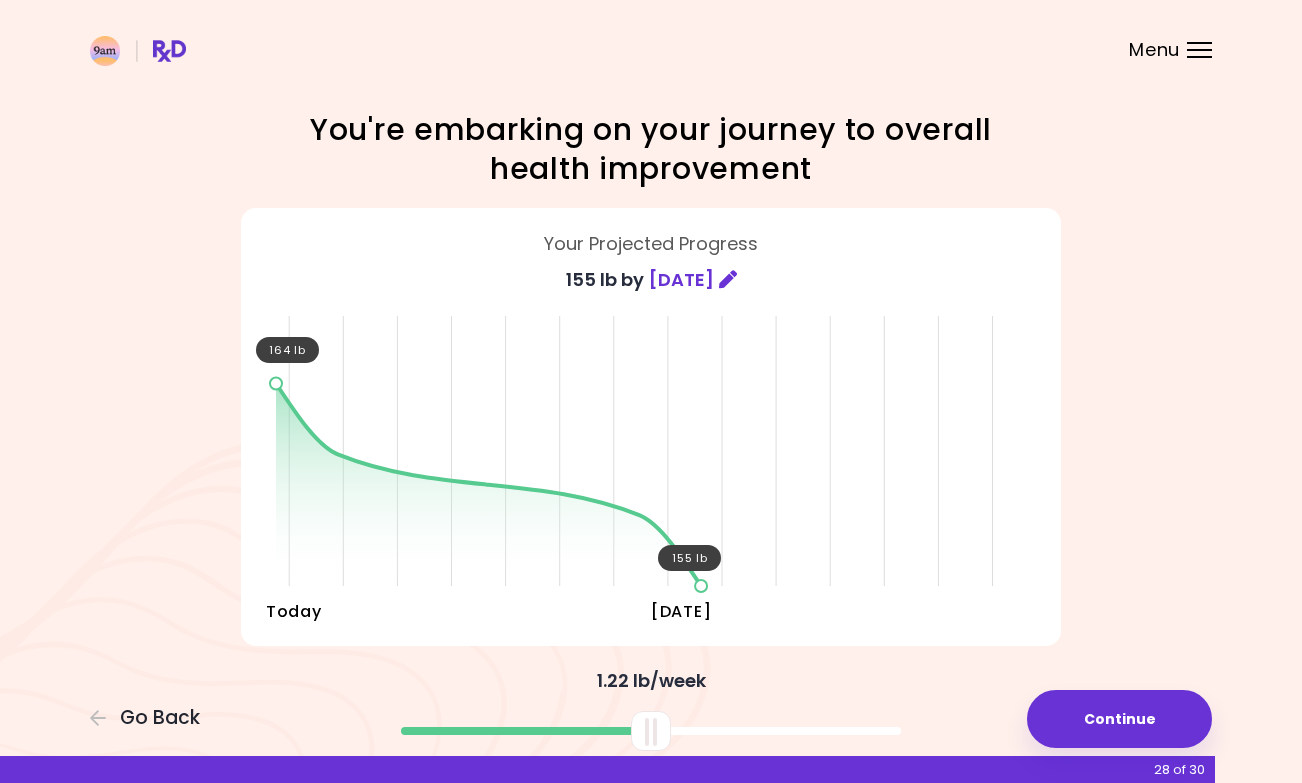 click on "Continue" at bounding box center (1119, 719) 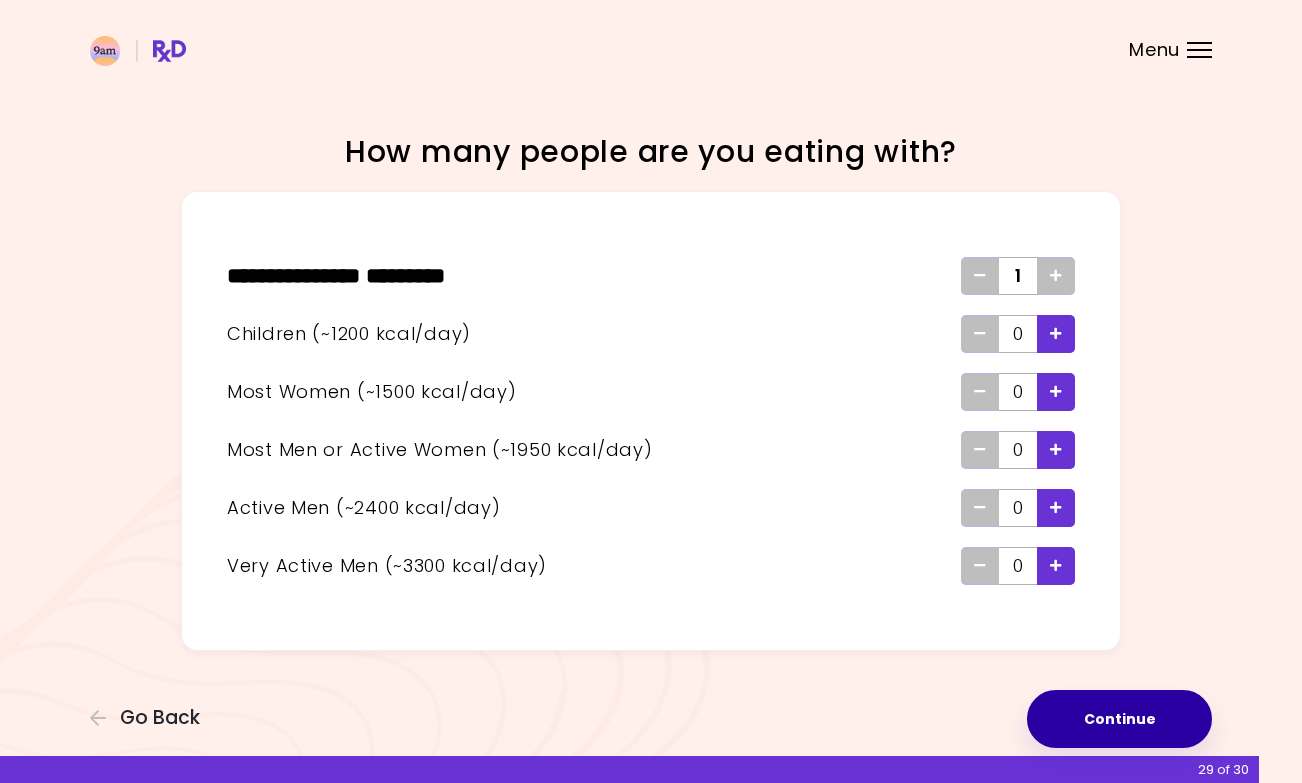 click on "Continue" at bounding box center (1119, 719) 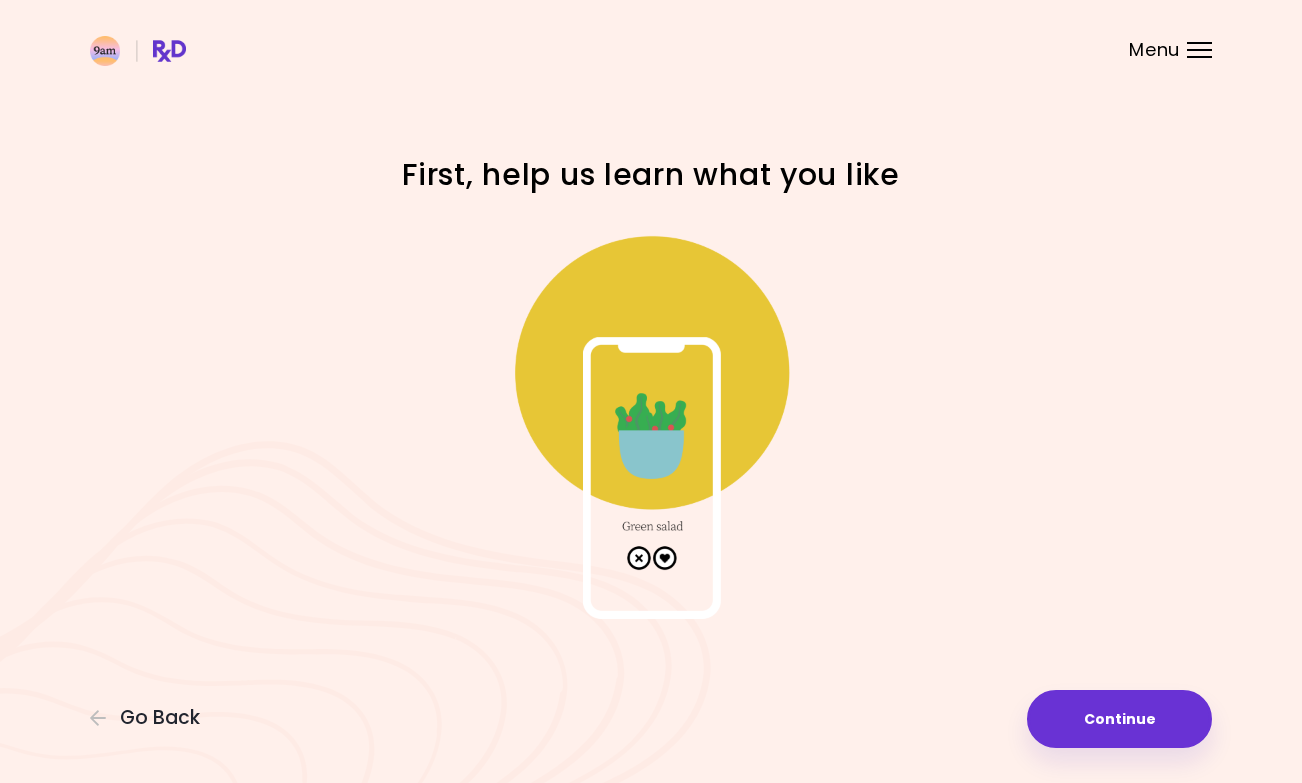 click on "Continue" at bounding box center (1119, 719) 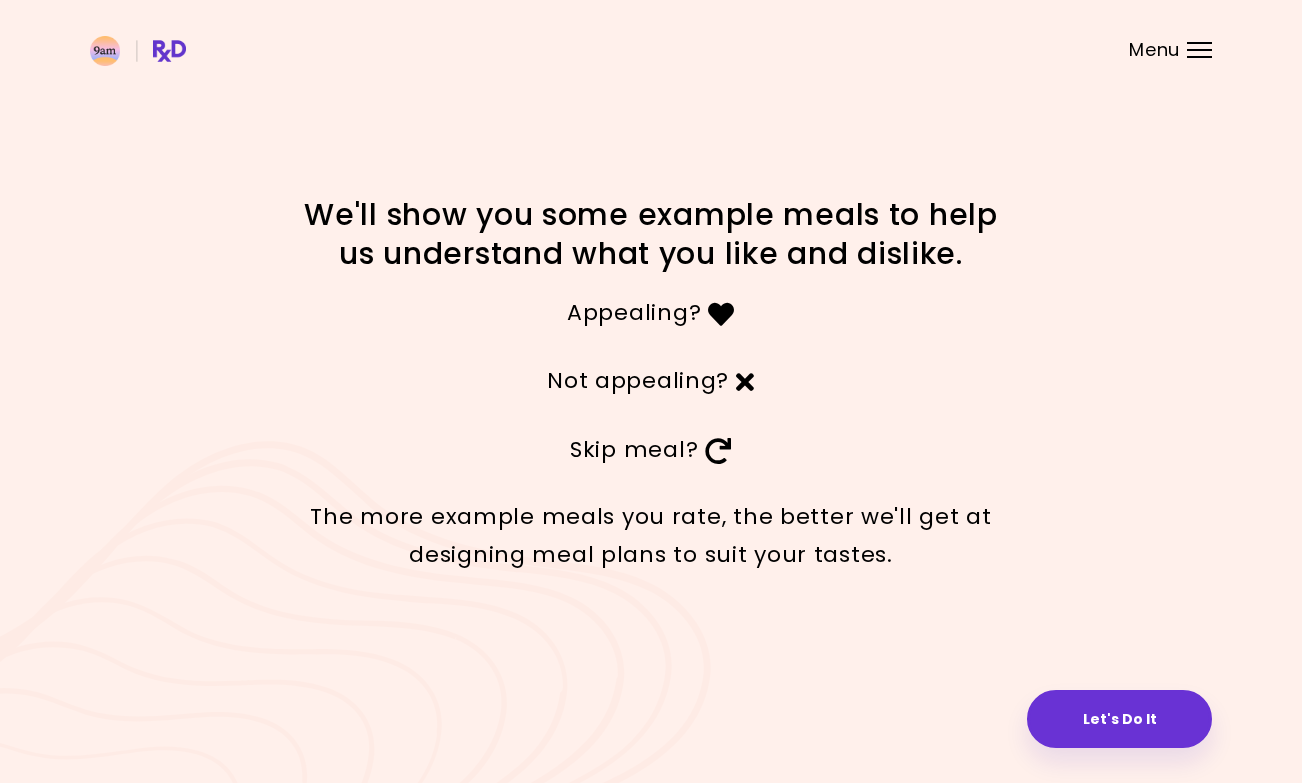 click on "Let's Do It" at bounding box center [1119, 719] 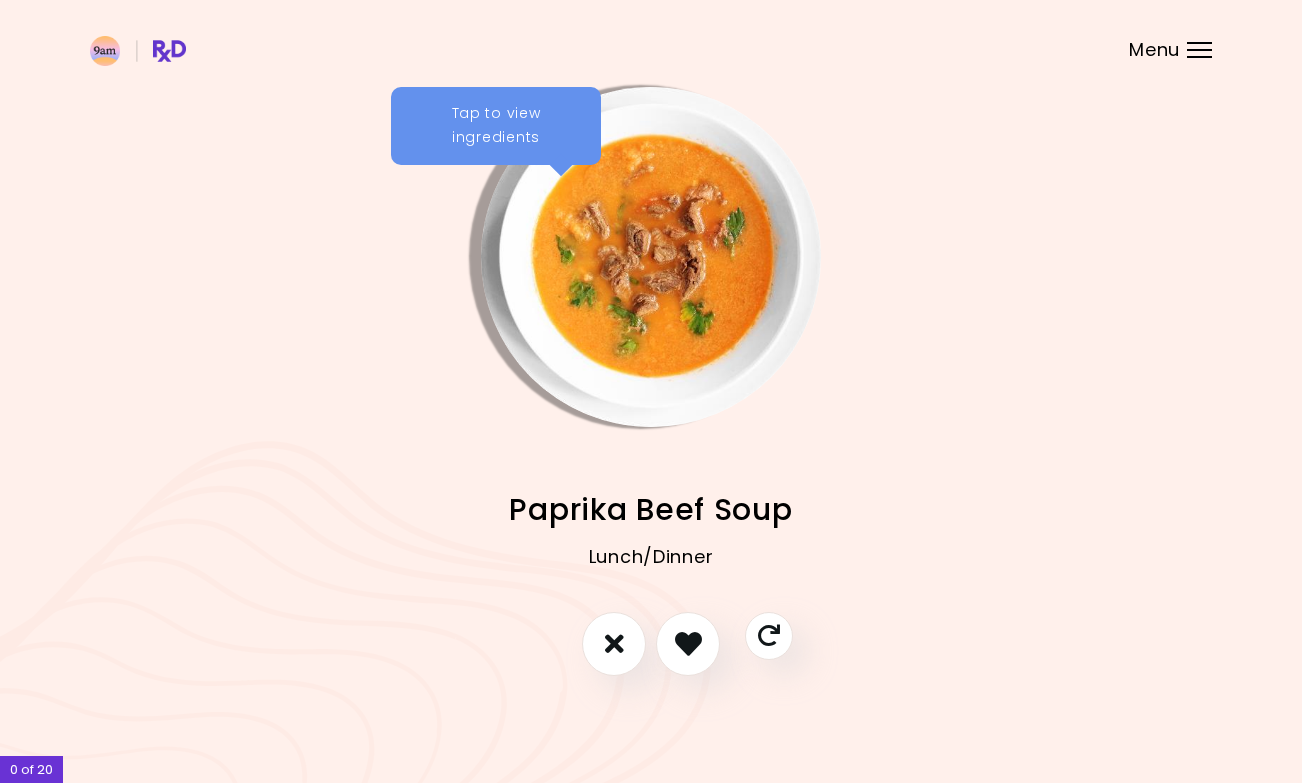 click at bounding box center (688, 644) 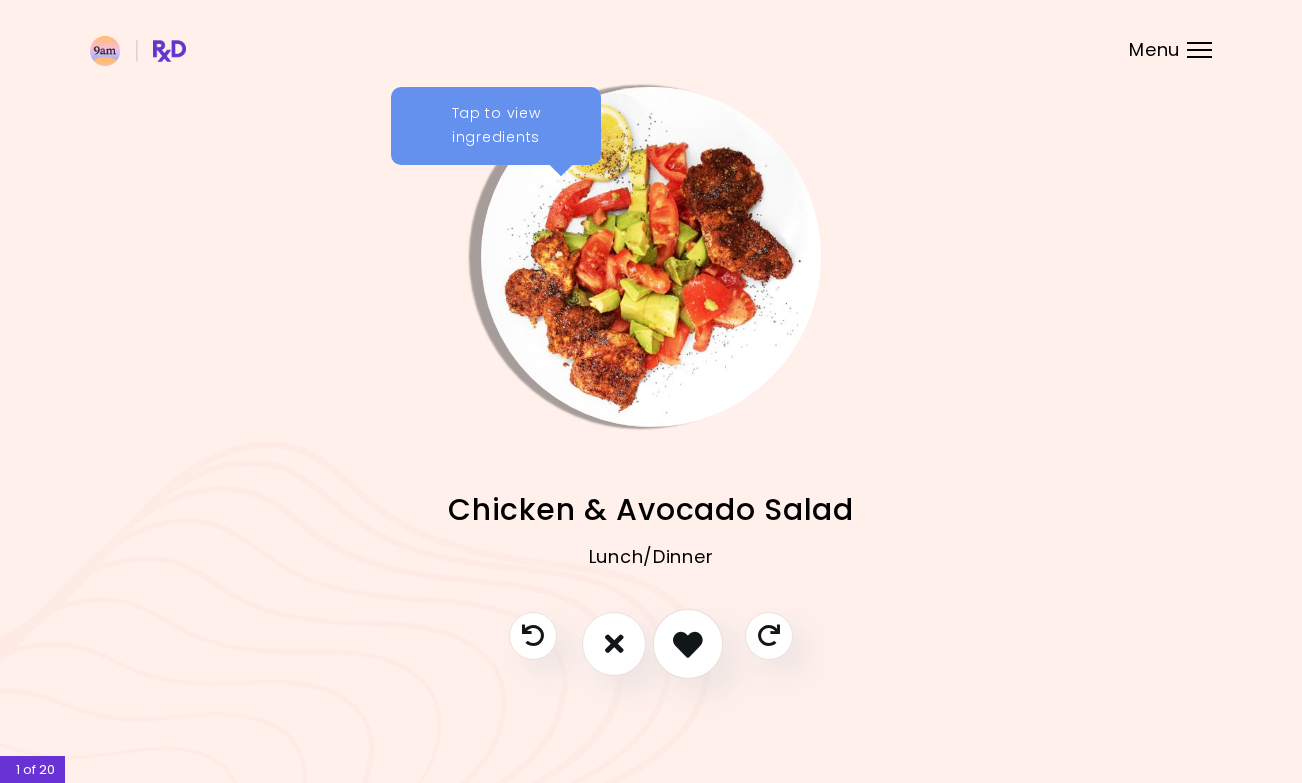click at bounding box center [688, 644] 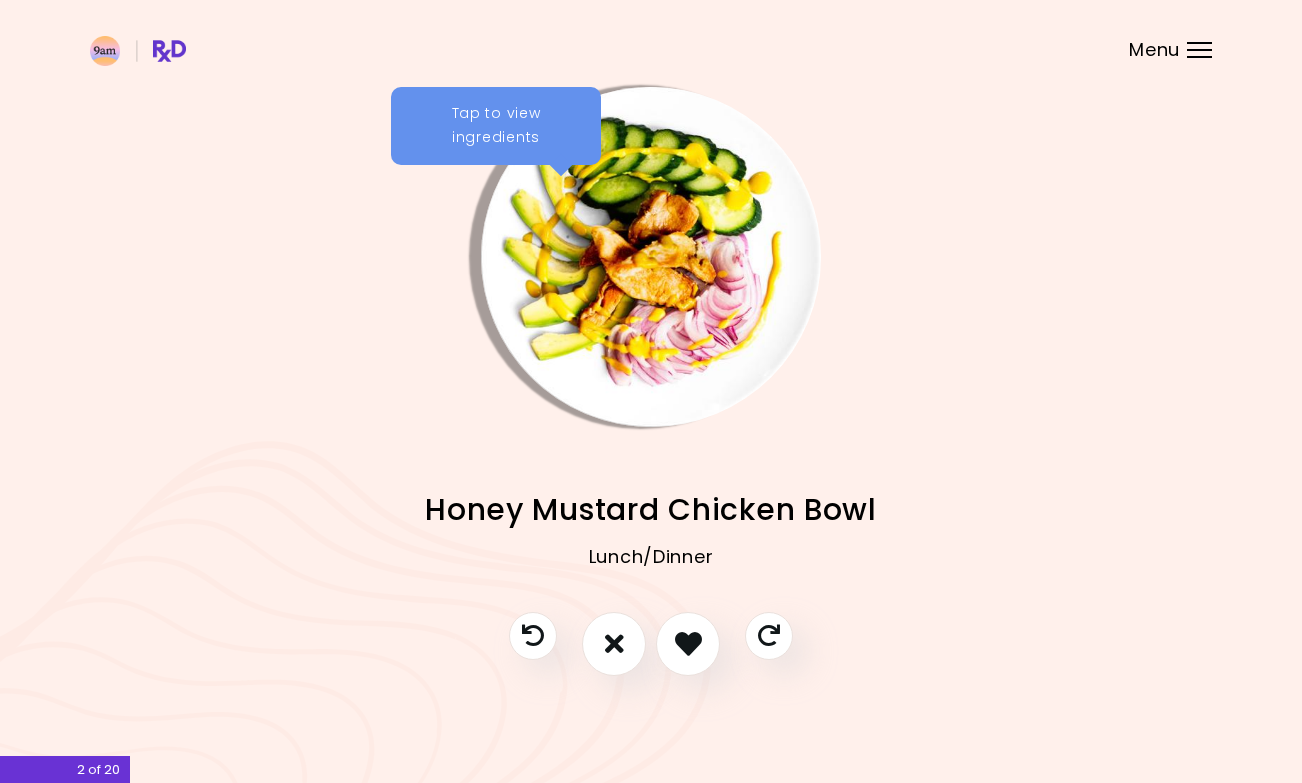 click at bounding box center [688, 643] 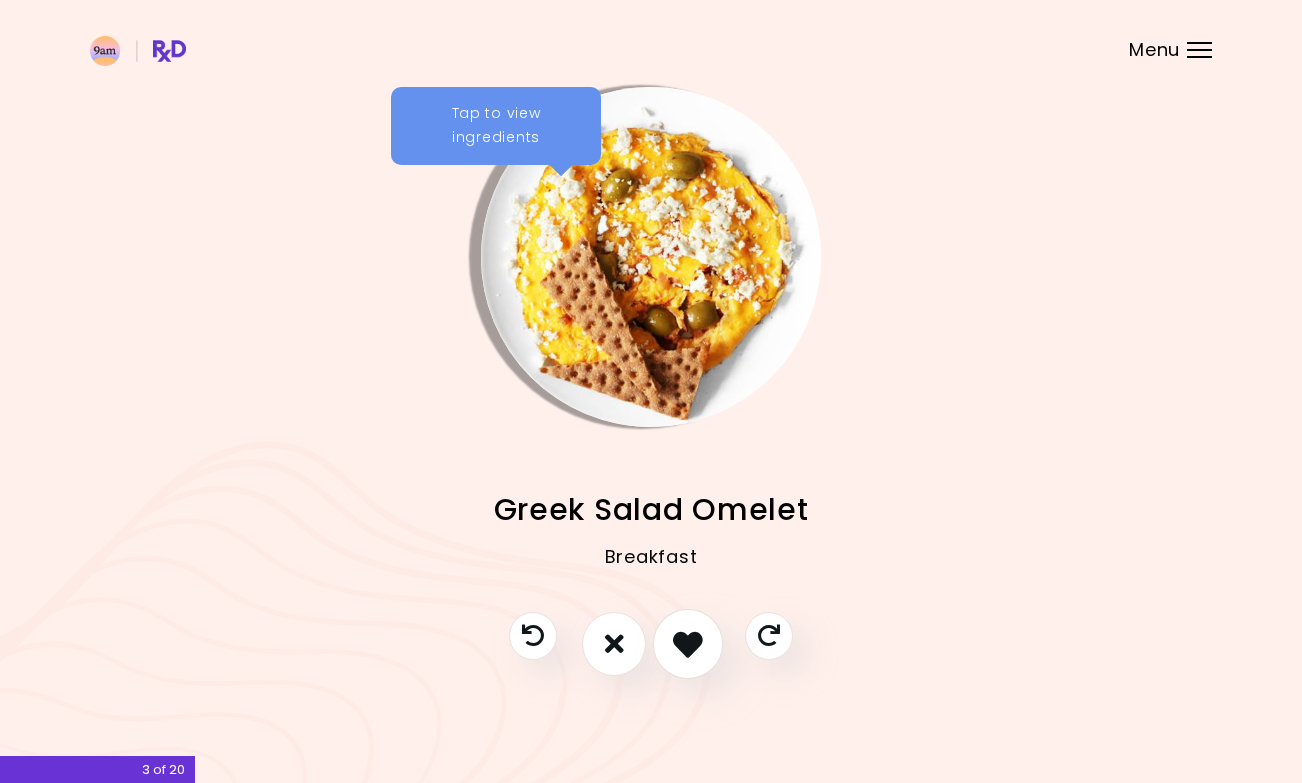 click at bounding box center [688, 644] 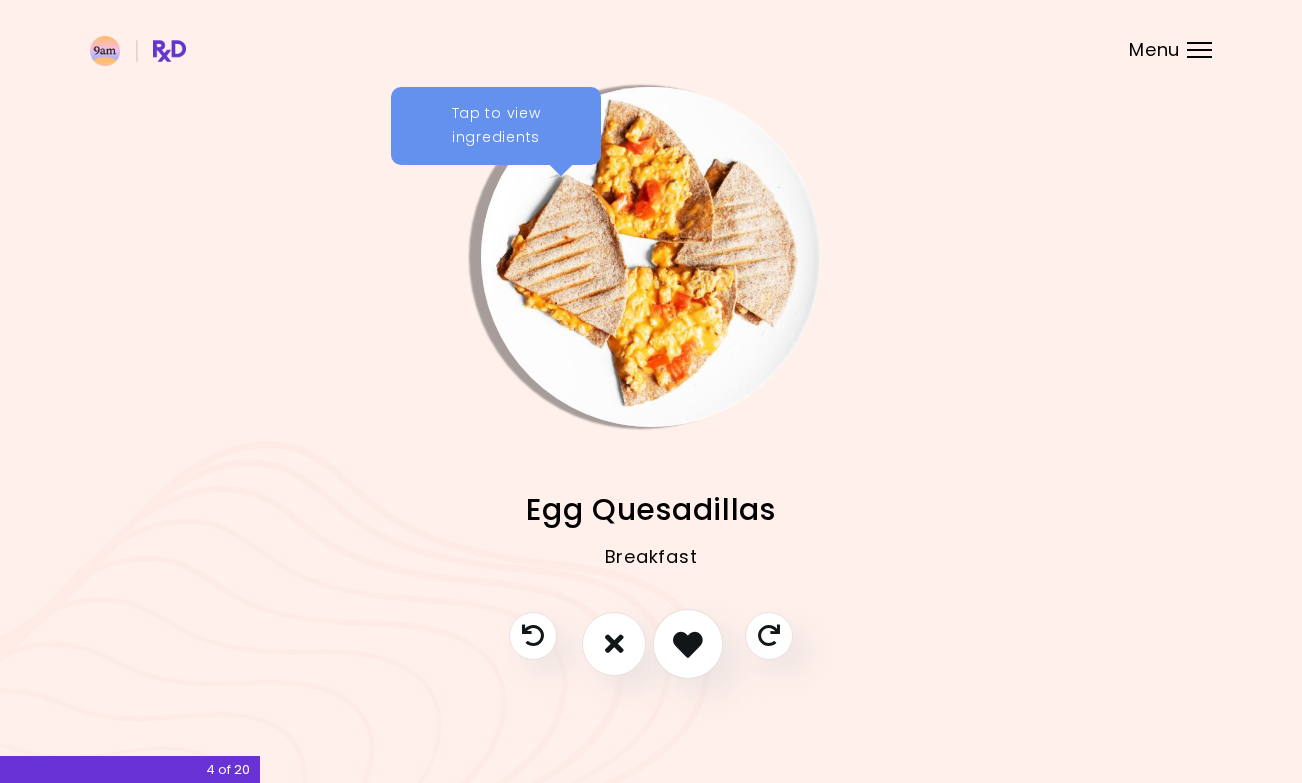 click at bounding box center [688, 644] 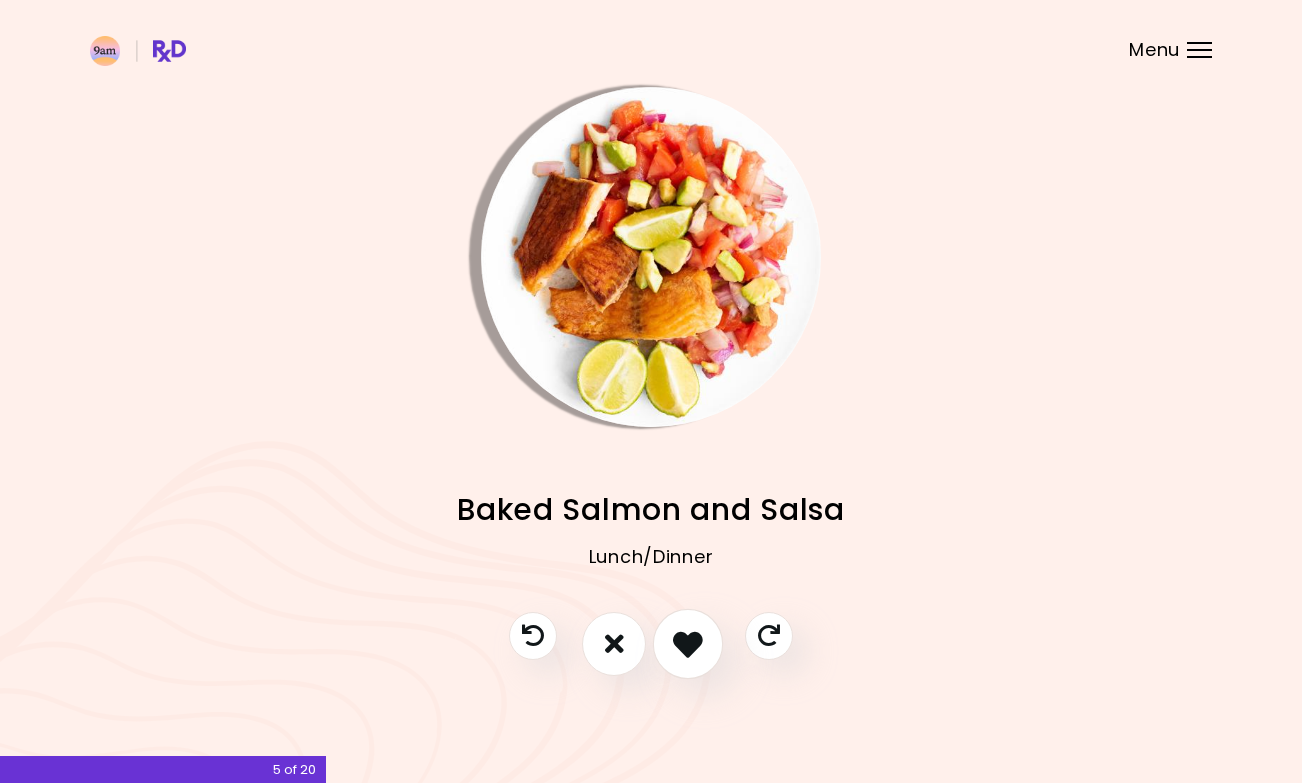 click at bounding box center (688, 644) 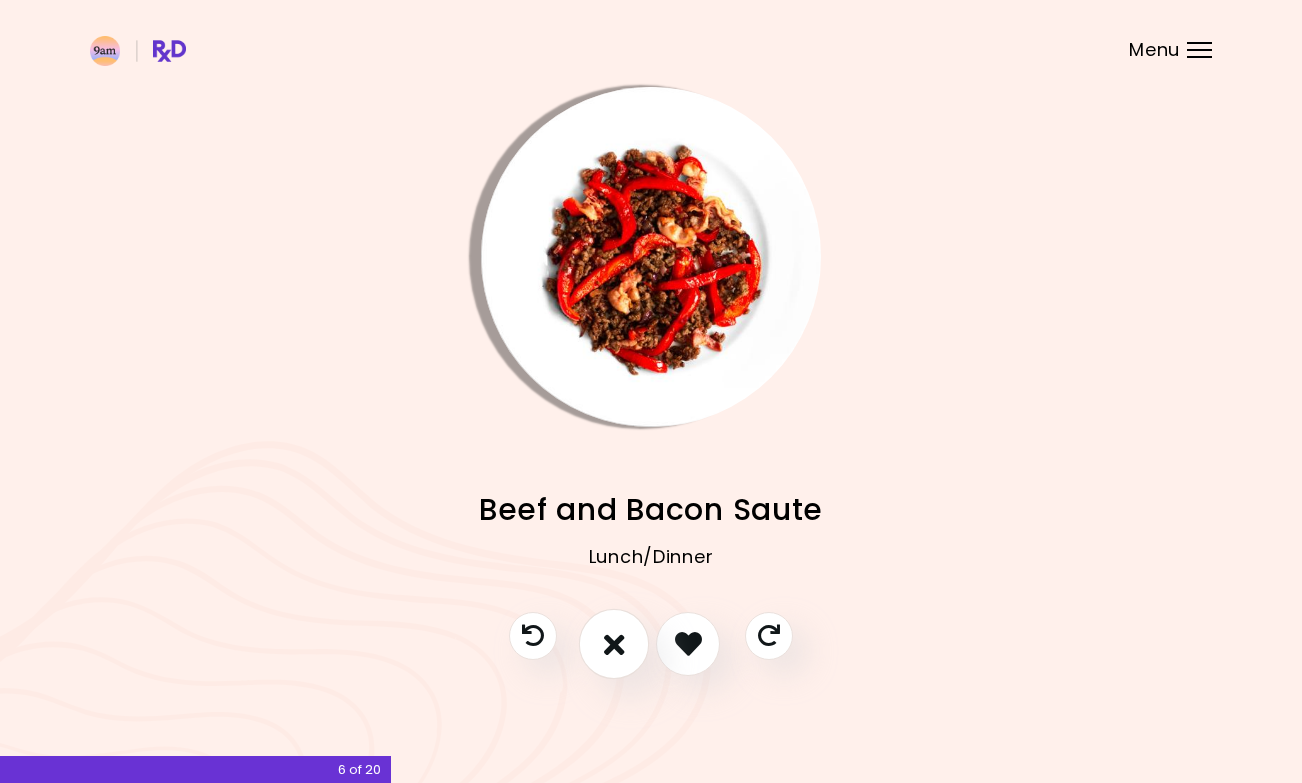 click at bounding box center [614, 644] 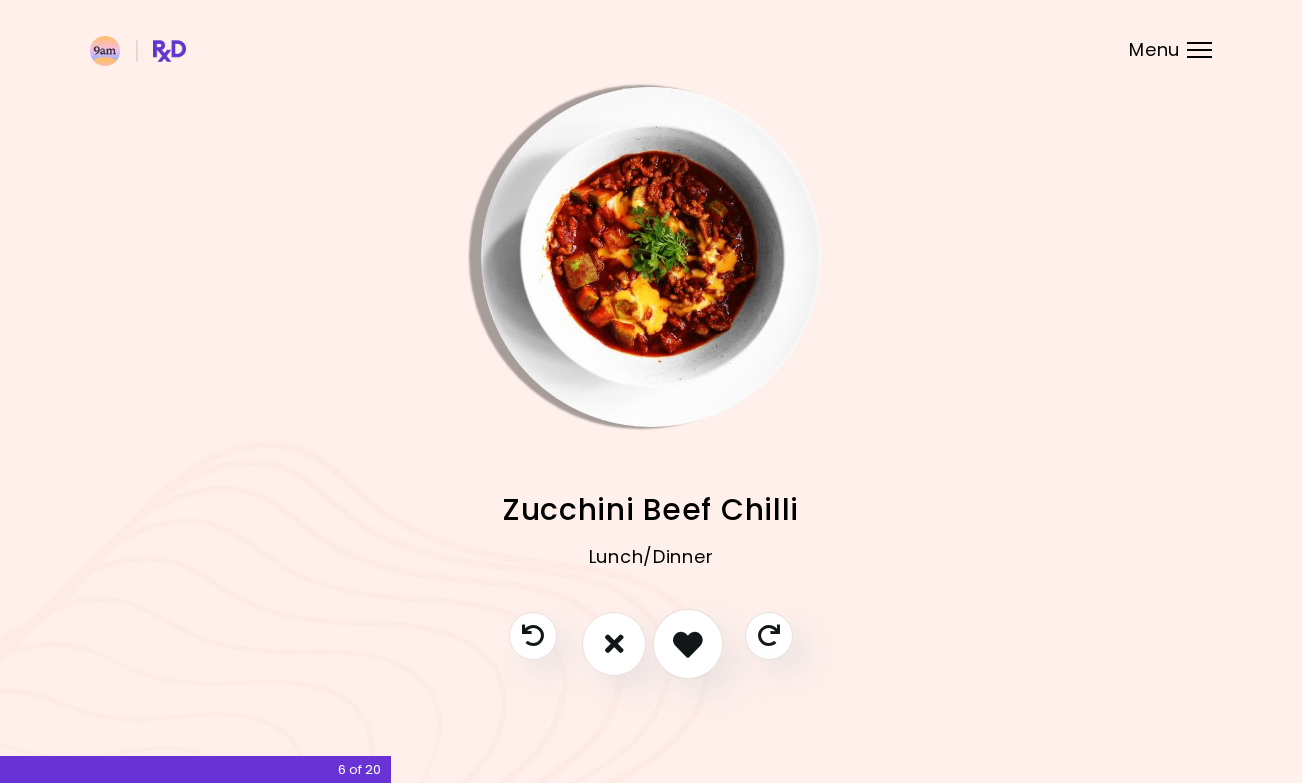 click at bounding box center [688, 644] 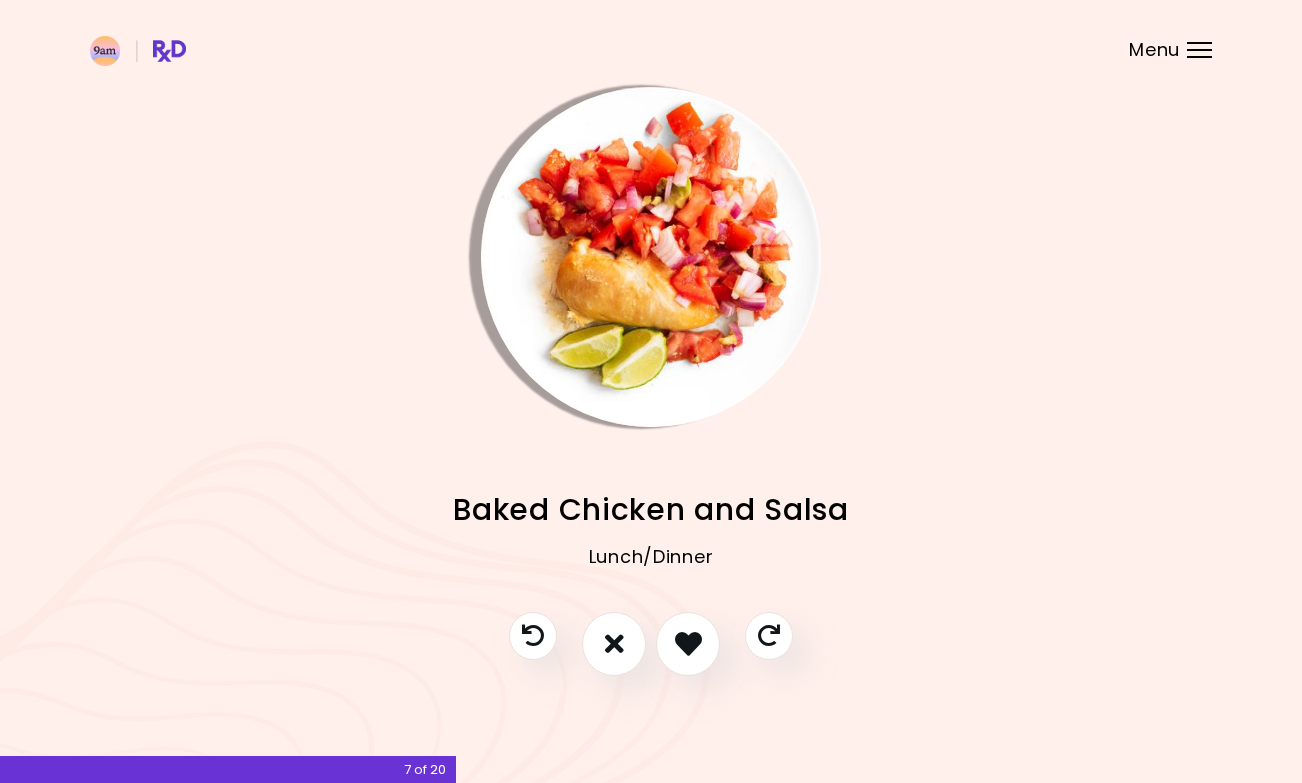 click at bounding box center [688, 643] 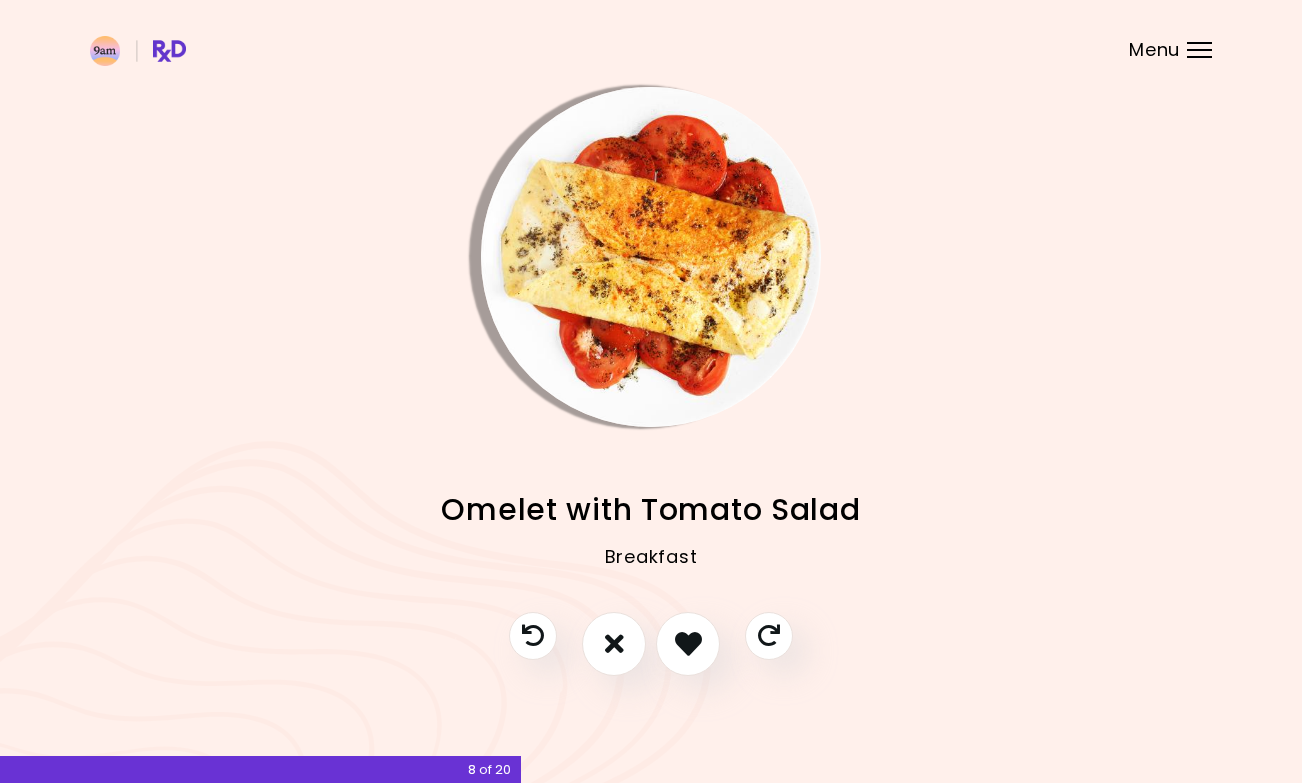 click at bounding box center [688, 643] 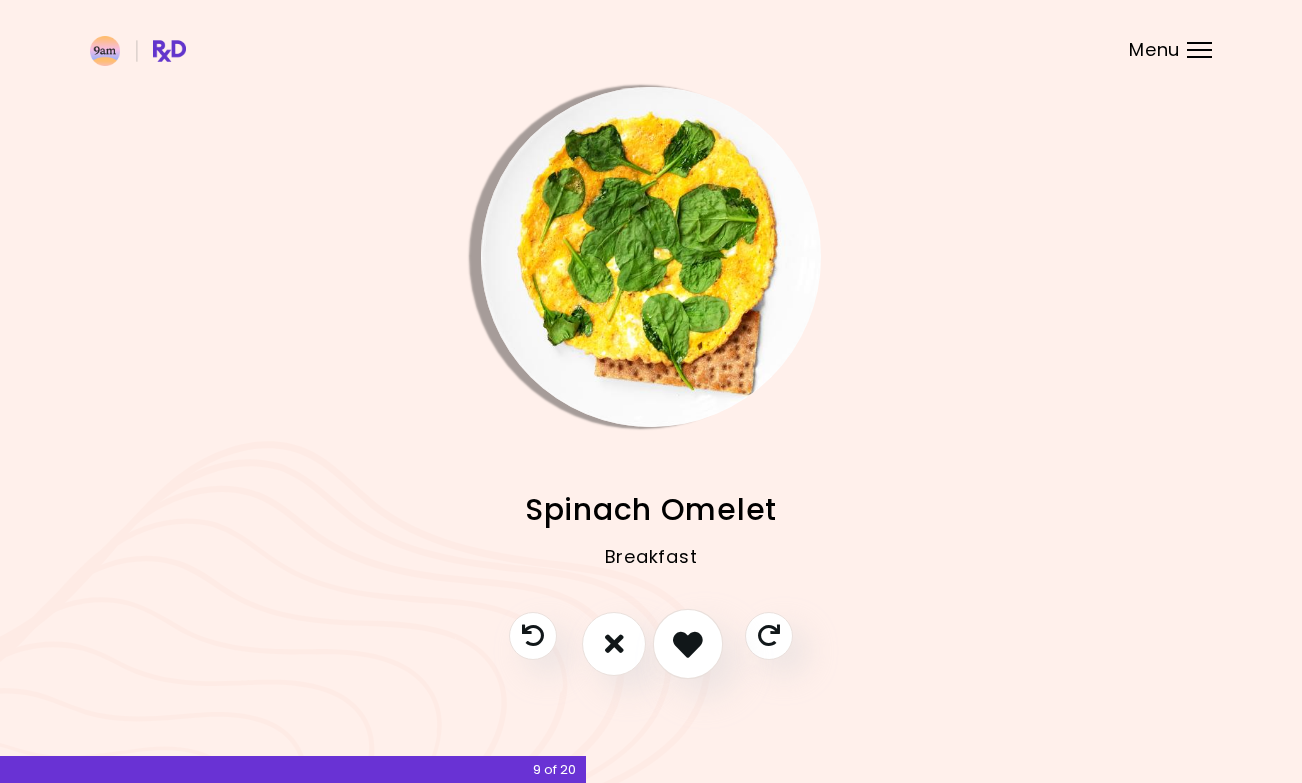 click at bounding box center (688, 644) 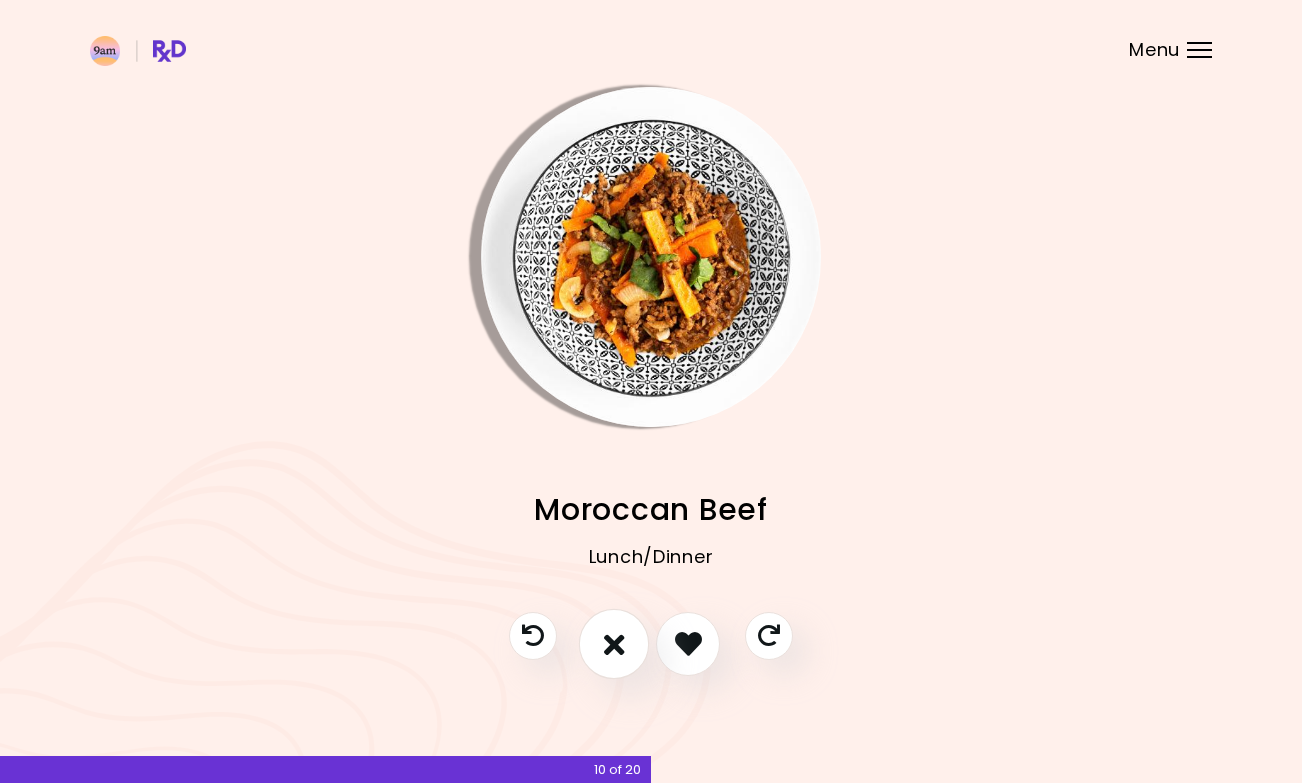 click at bounding box center [614, 644] 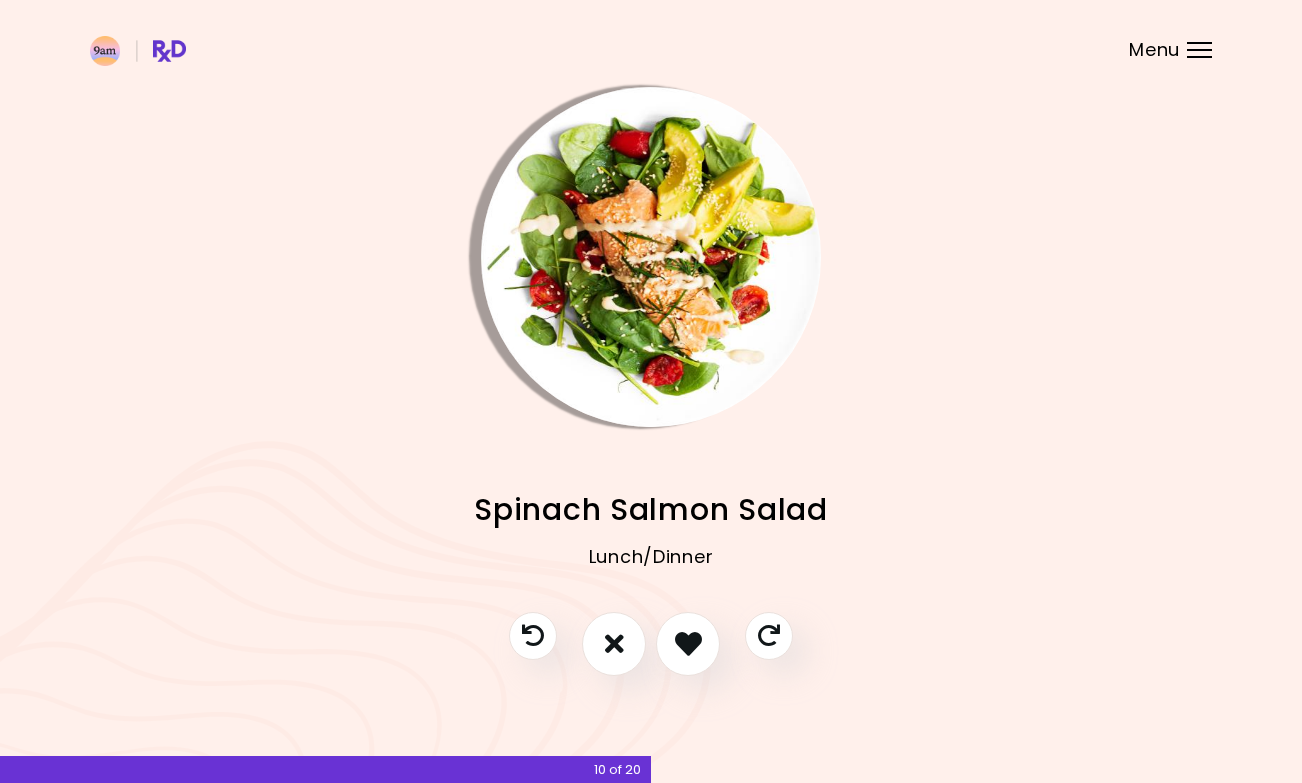 click at bounding box center (688, 643) 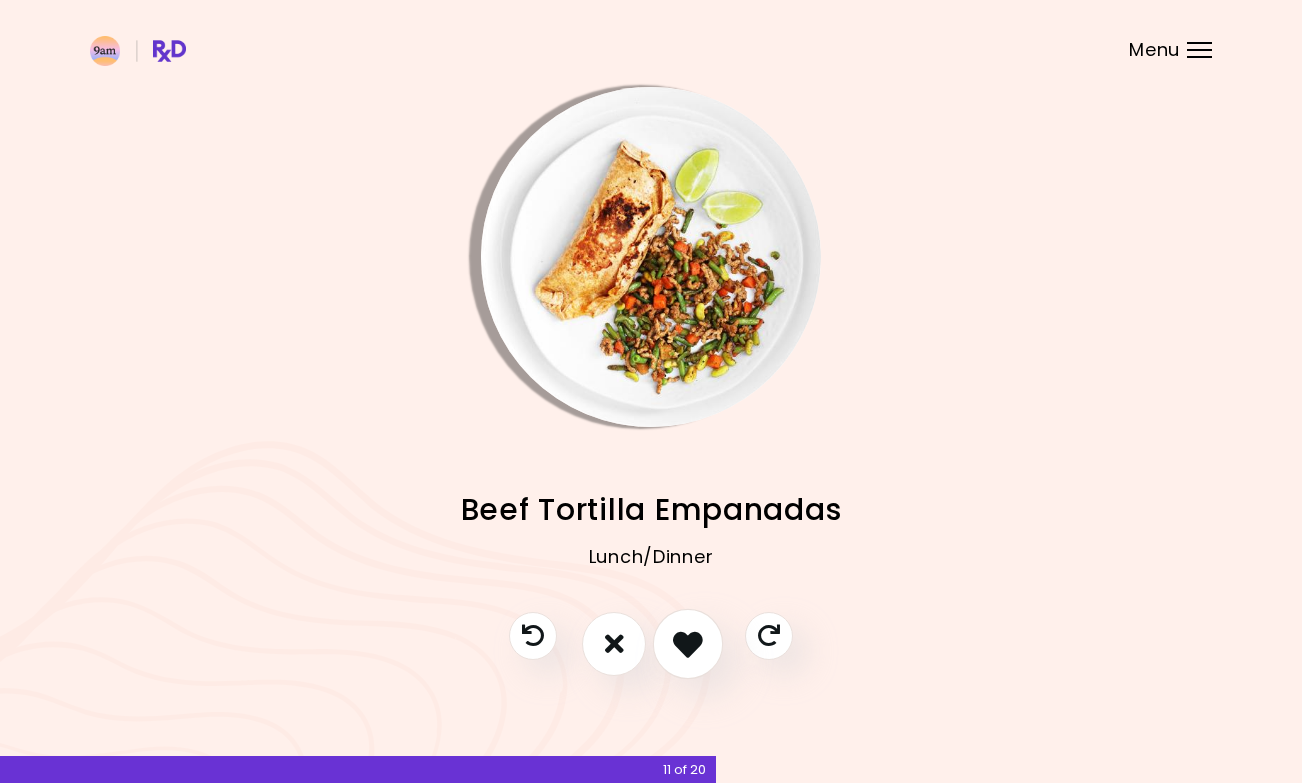 click at bounding box center (688, 644) 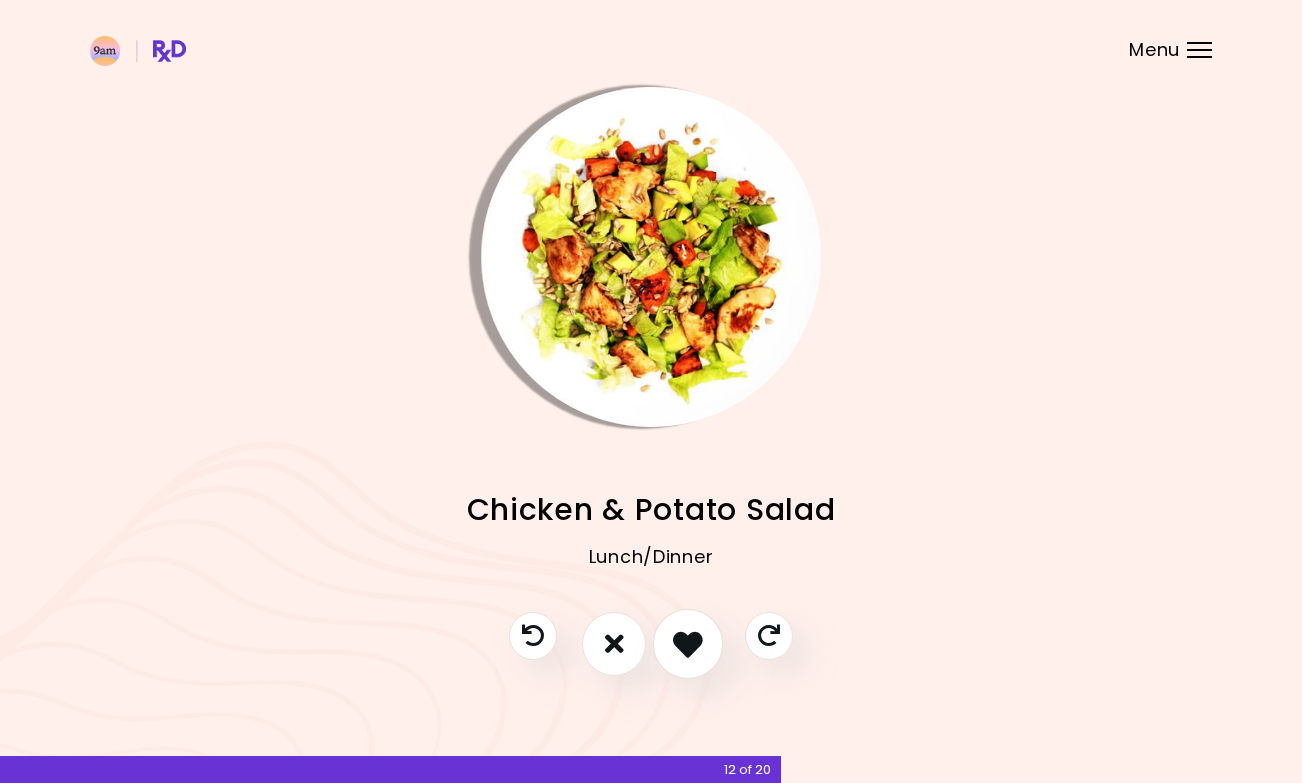 click at bounding box center (688, 644) 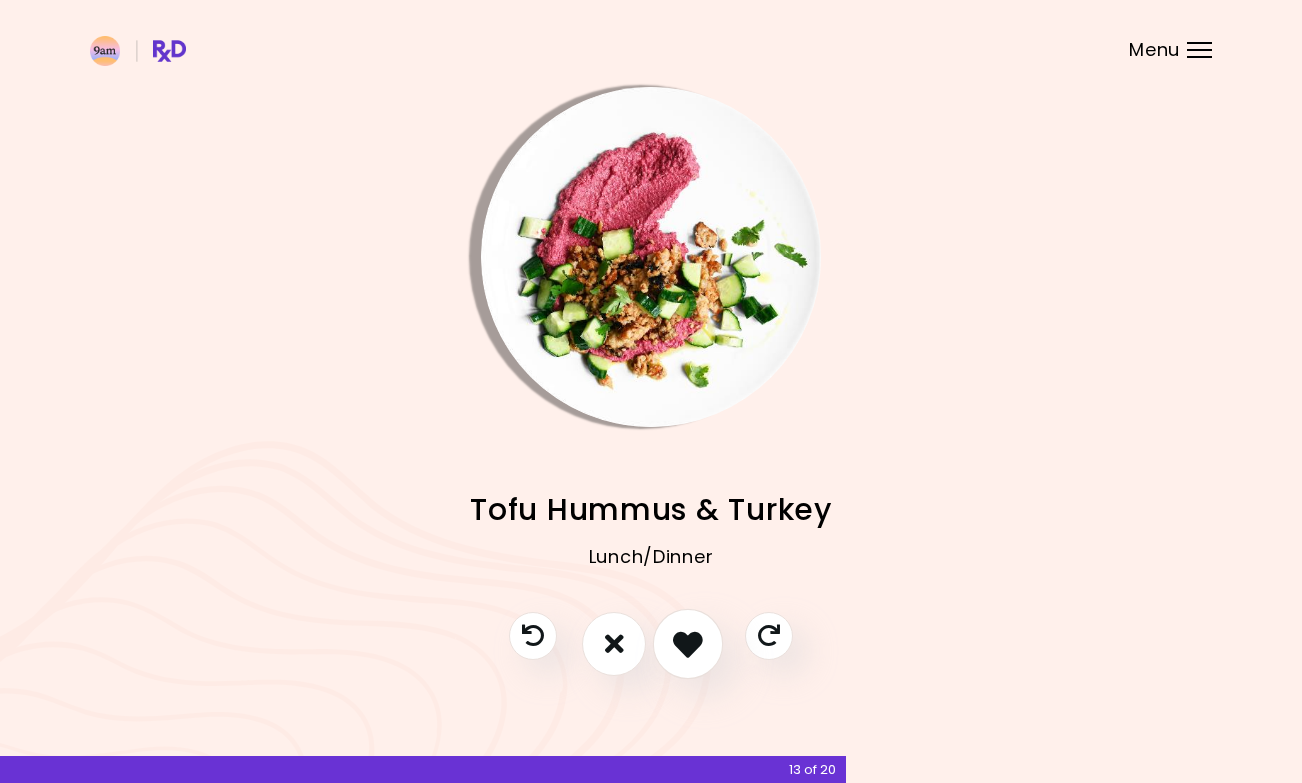 click at bounding box center (688, 644) 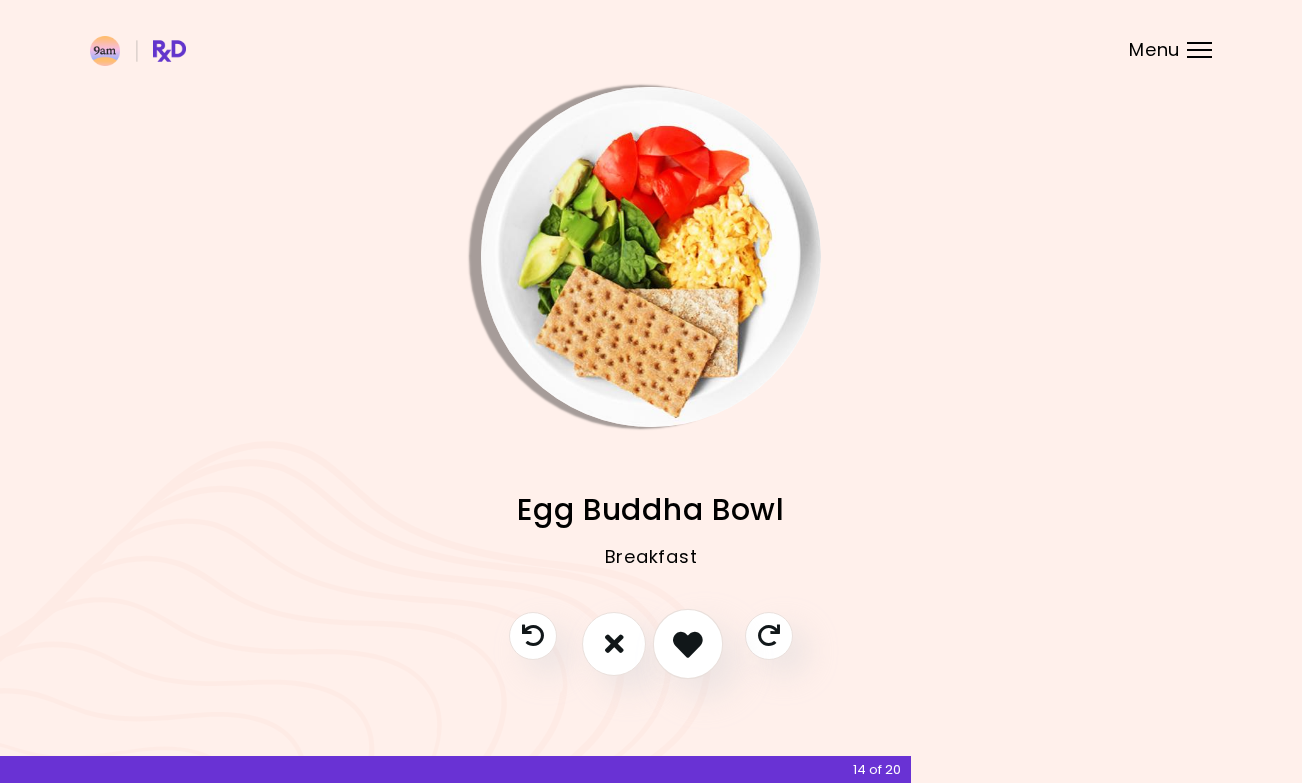 click at bounding box center [688, 644] 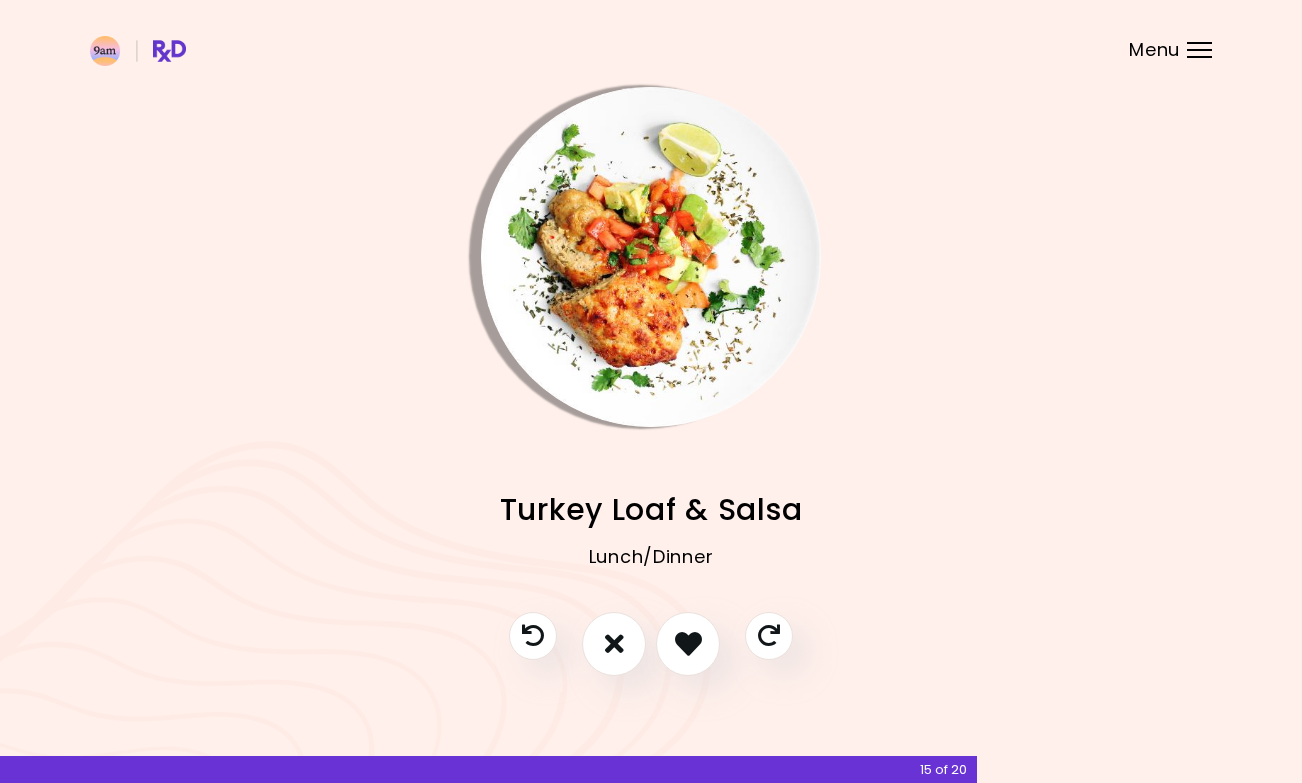 click at bounding box center (688, 643) 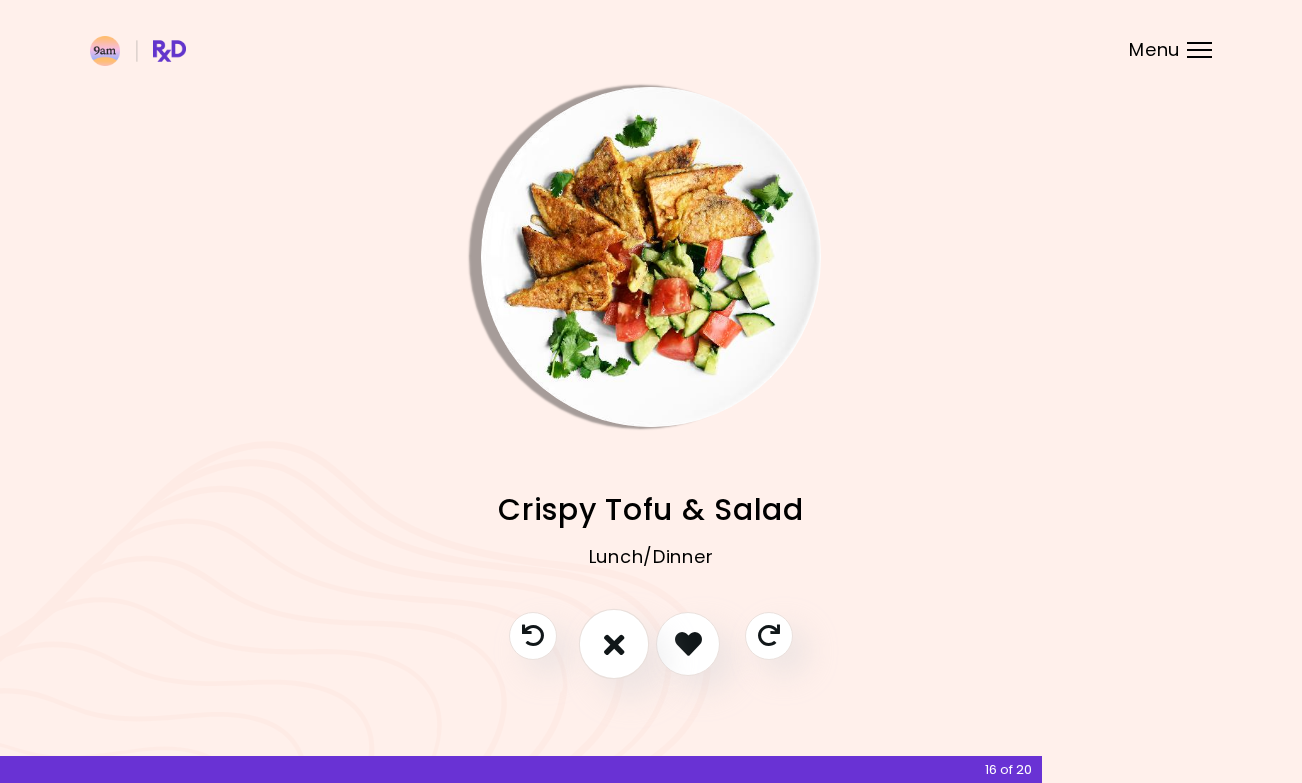 click at bounding box center (614, 644) 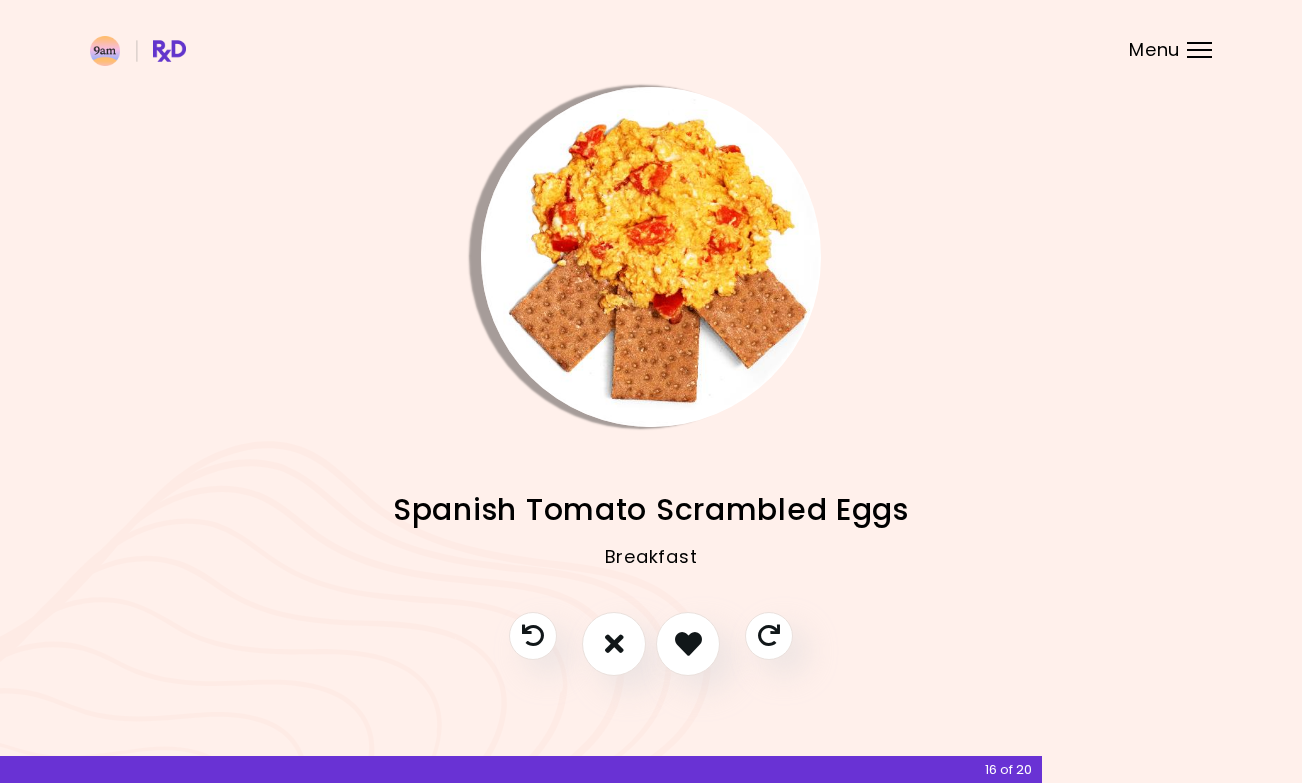 click at bounding box center (688, 643) 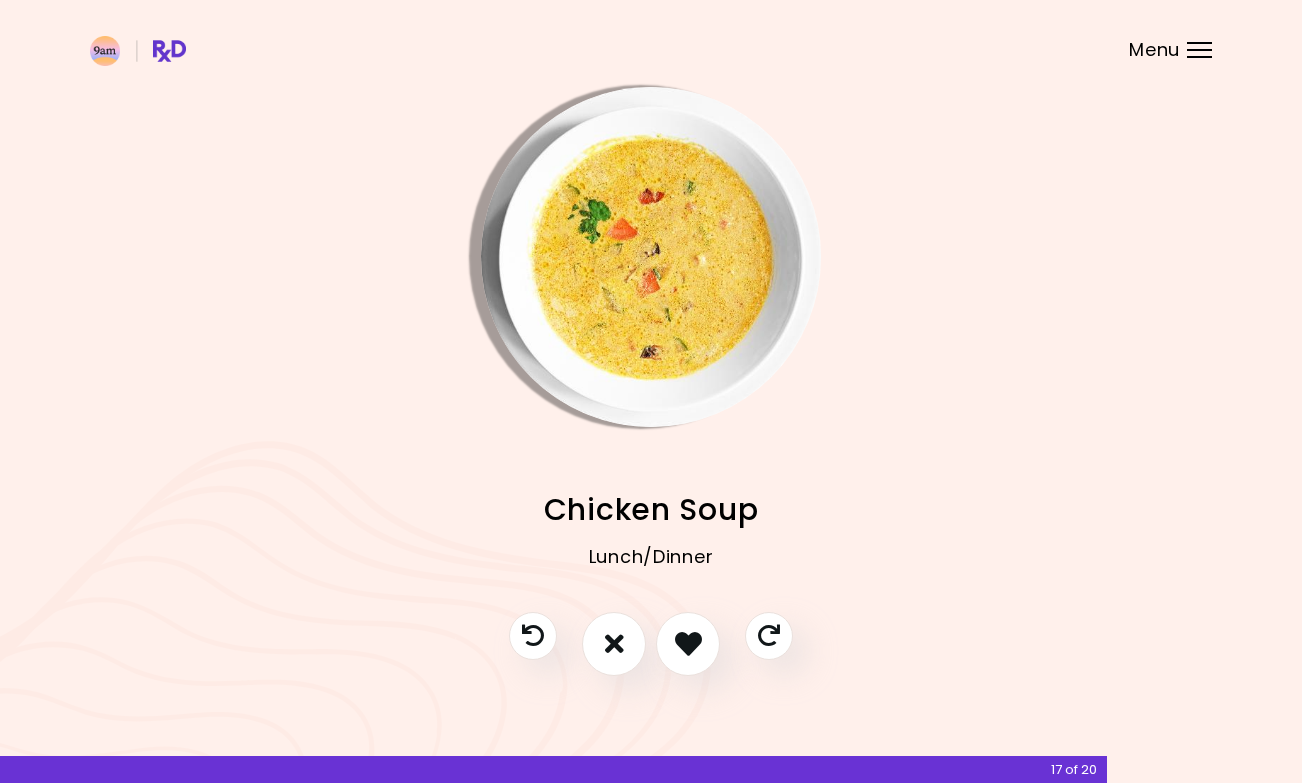 click at bounding box center [688, 644] 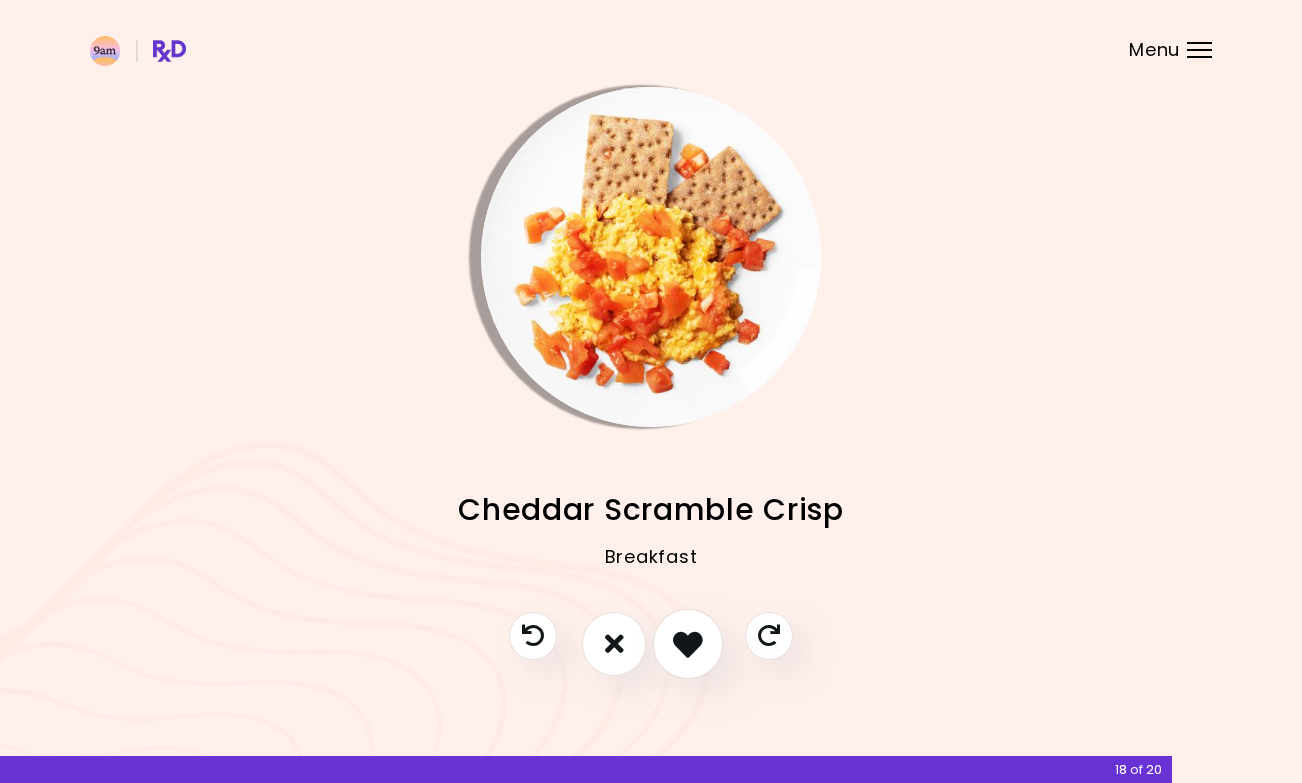 click at bounding box center (688, 644) 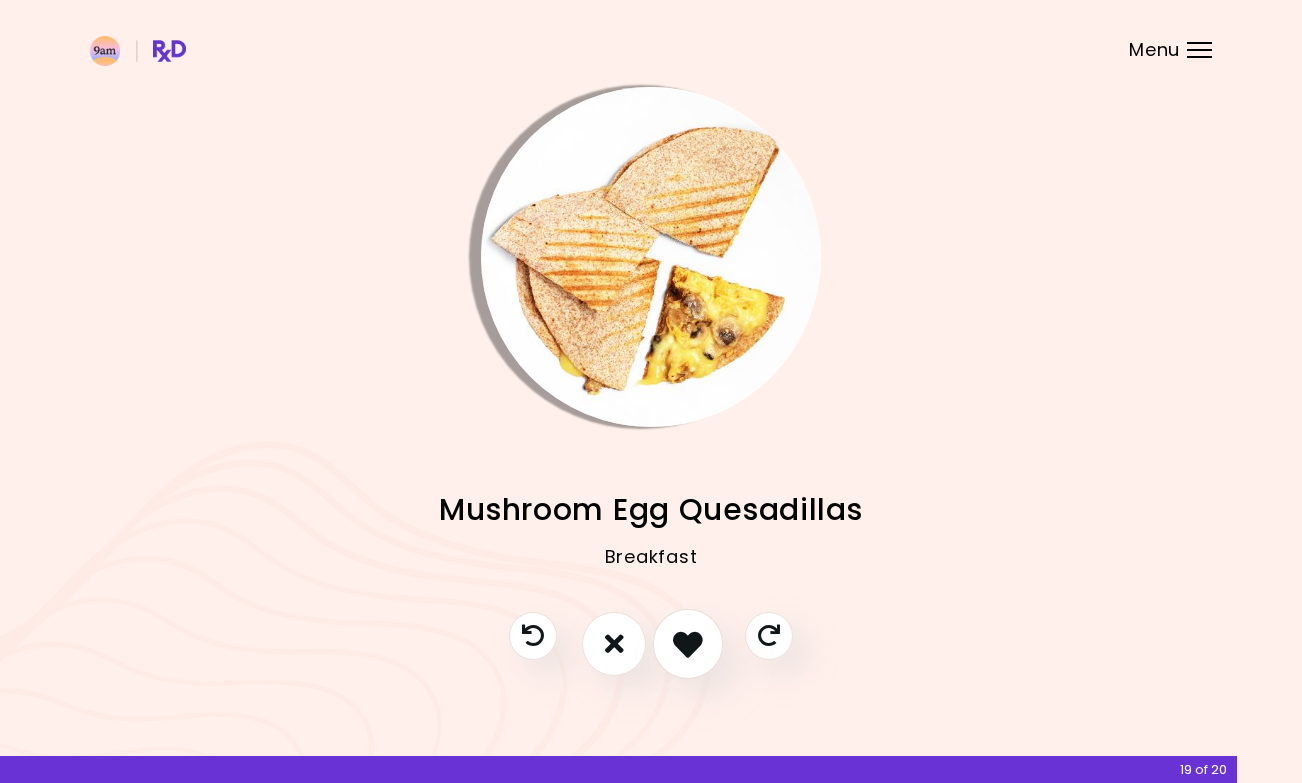click at bounding box center (688, 644) 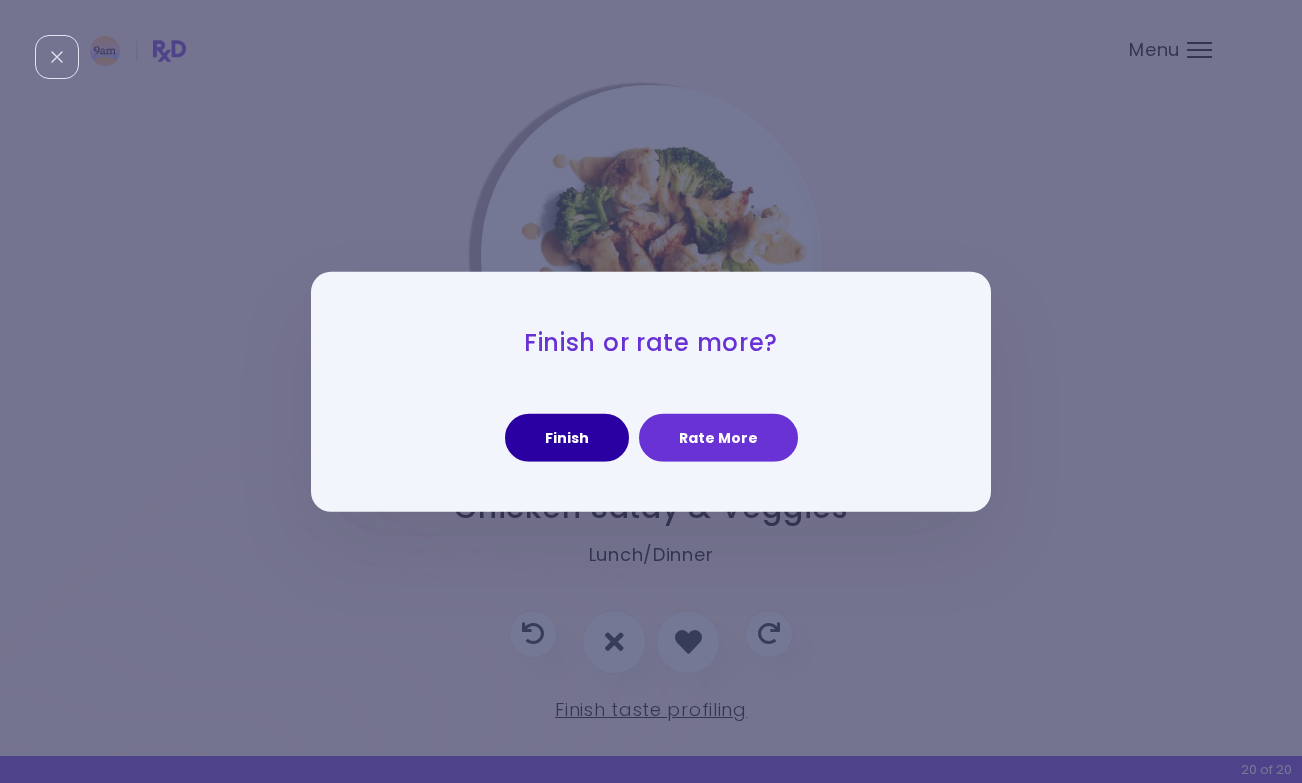 click on "Finish" at bounding box center (567, 438) 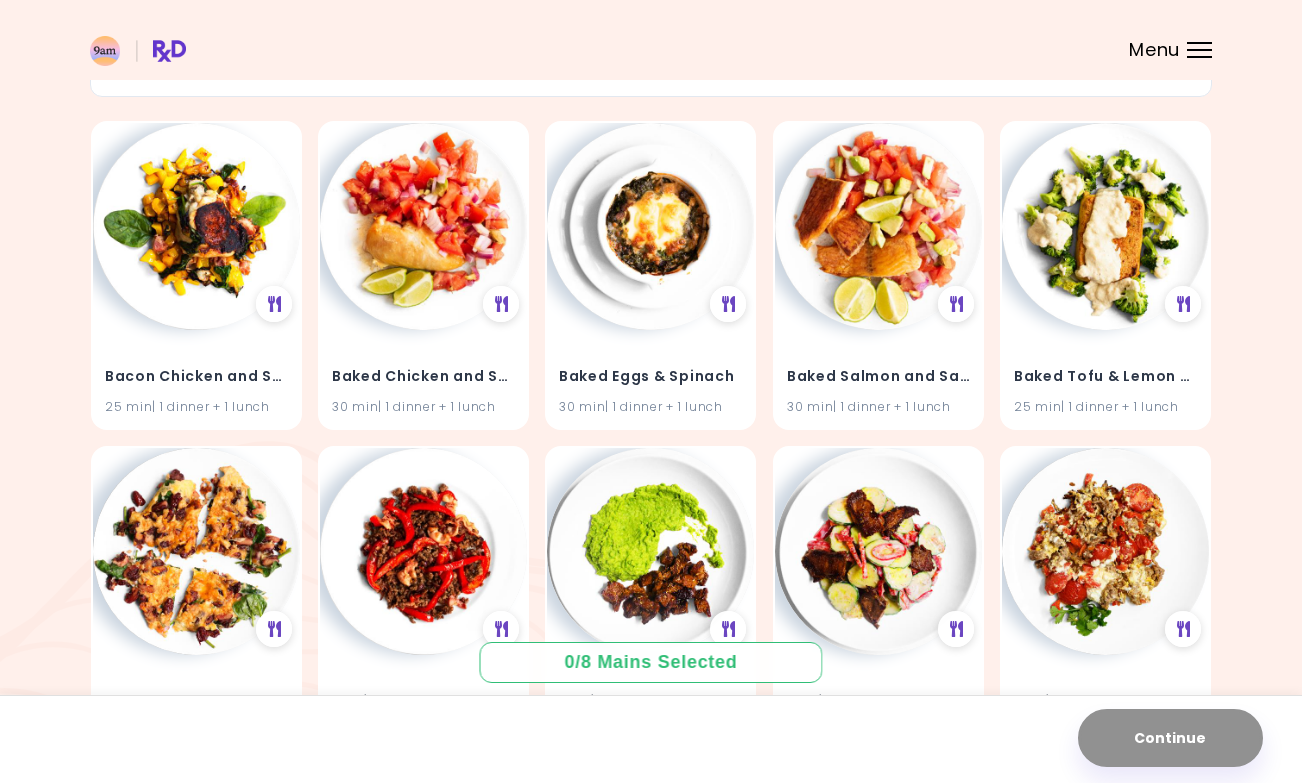 scroll, scrollTop: 170, scrollLeft: 0, axis: vertical 